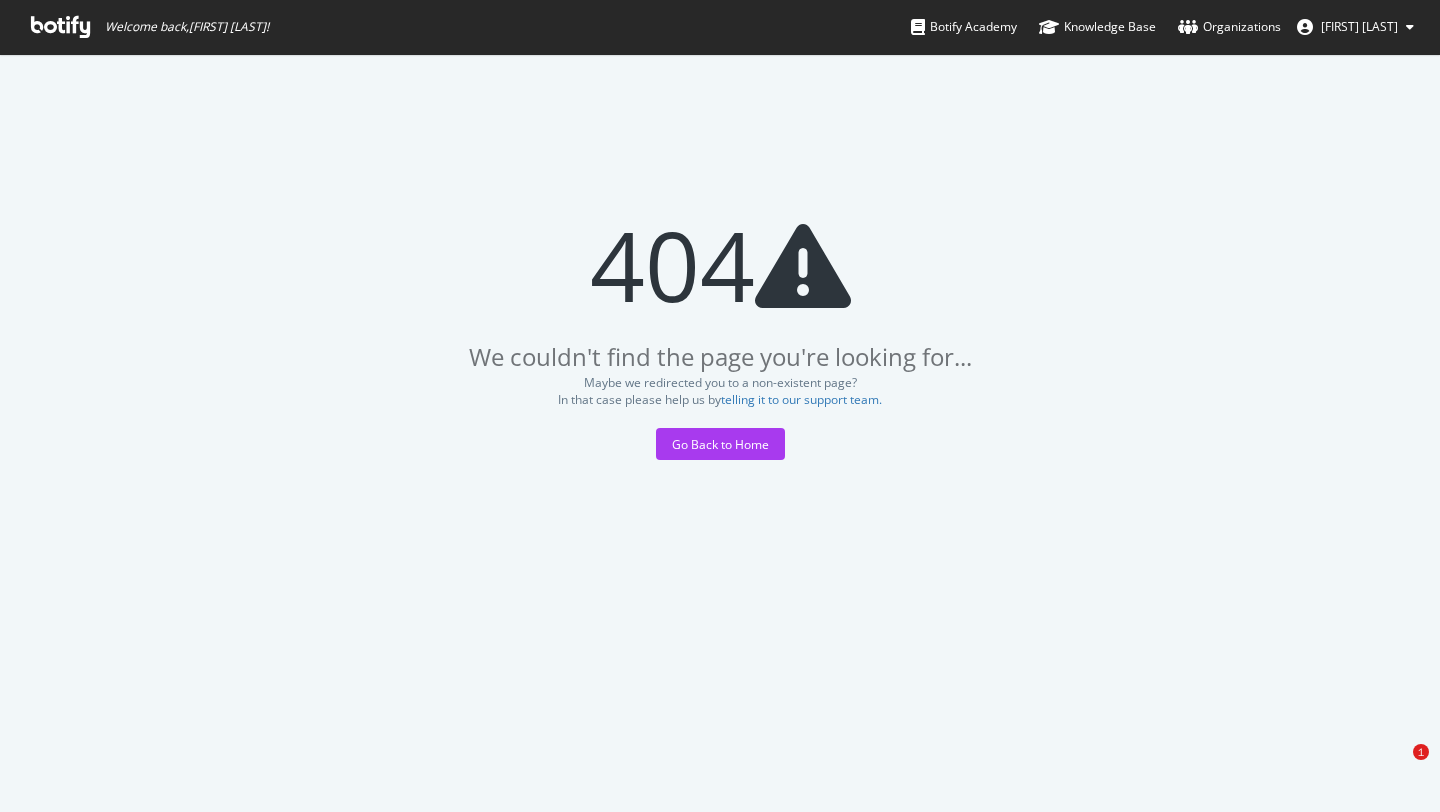 scroll, scrollTop: 0, scrollLeft: 0, axis: both 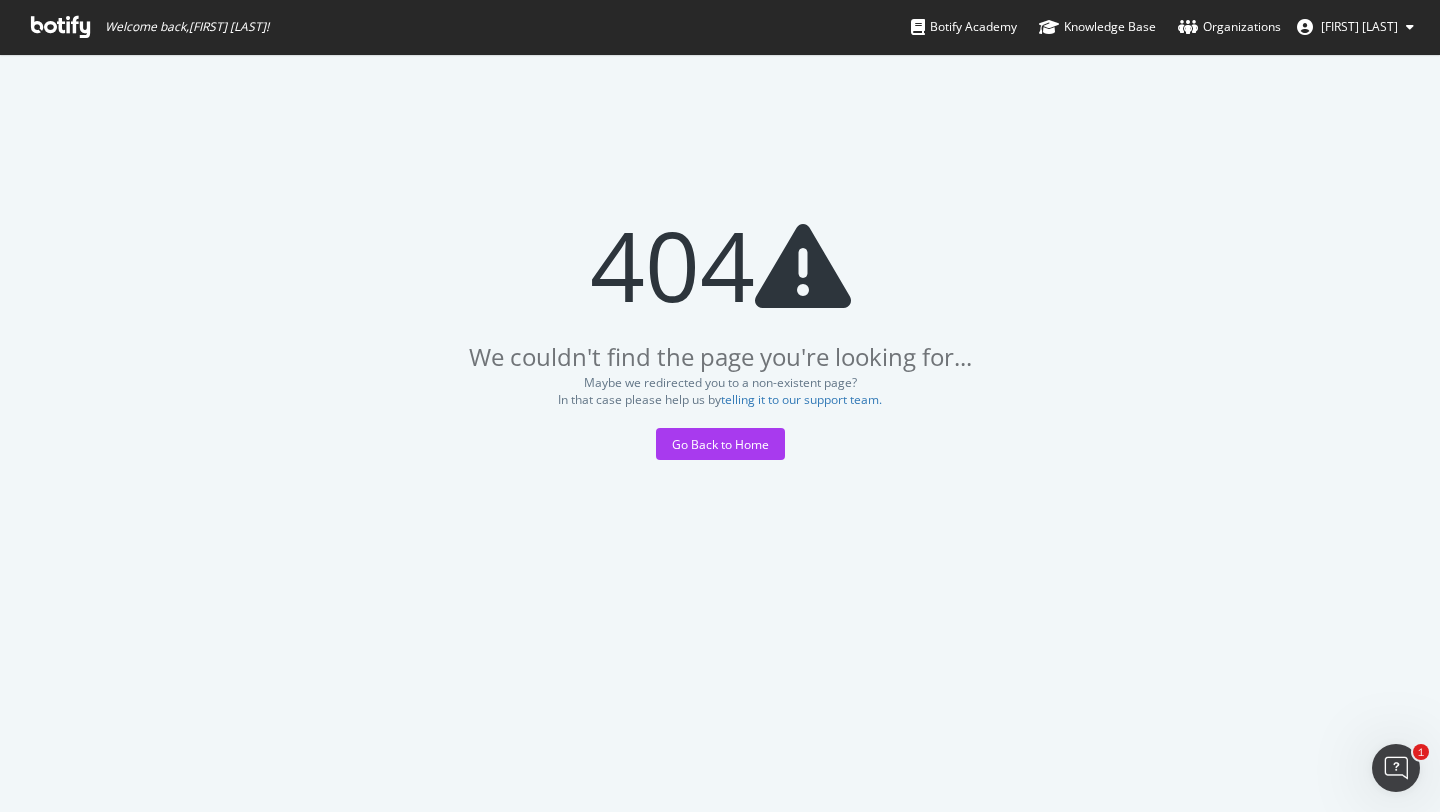 click at bounding box center (60, 27) 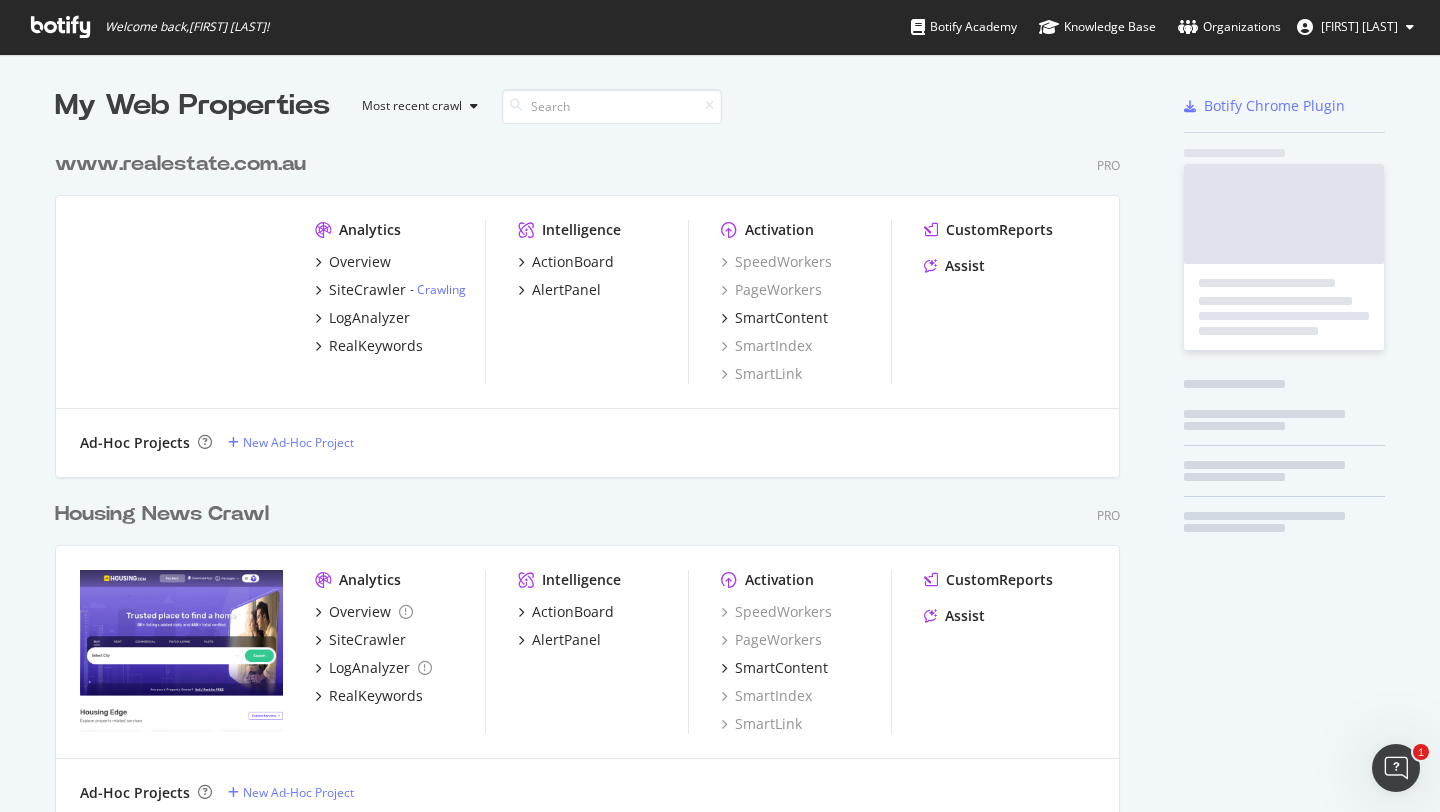 scroll, scrollTop: 16, scrollLeft: 16, axis: both 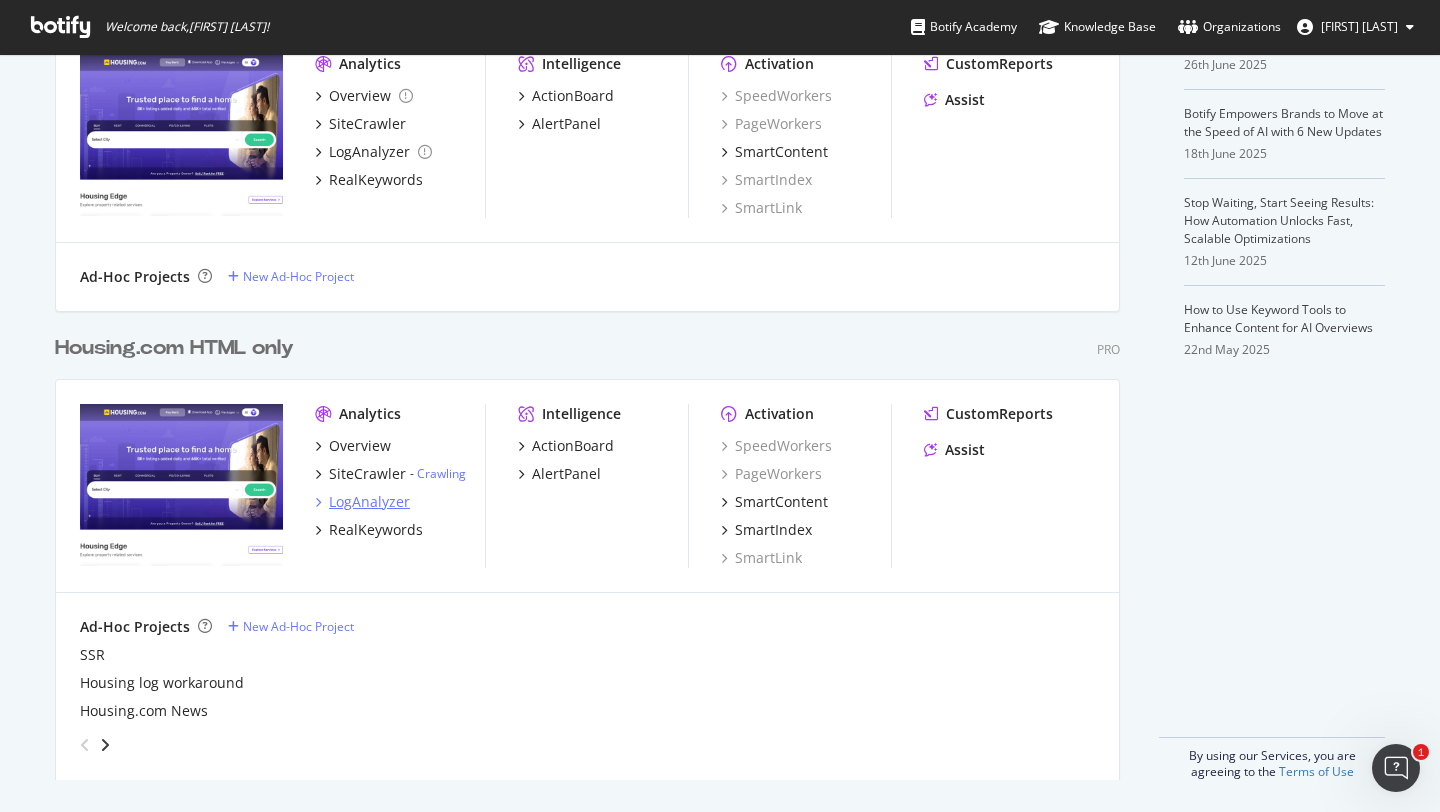 click on "LogAnalyzer" at bounding box center (369, 502) 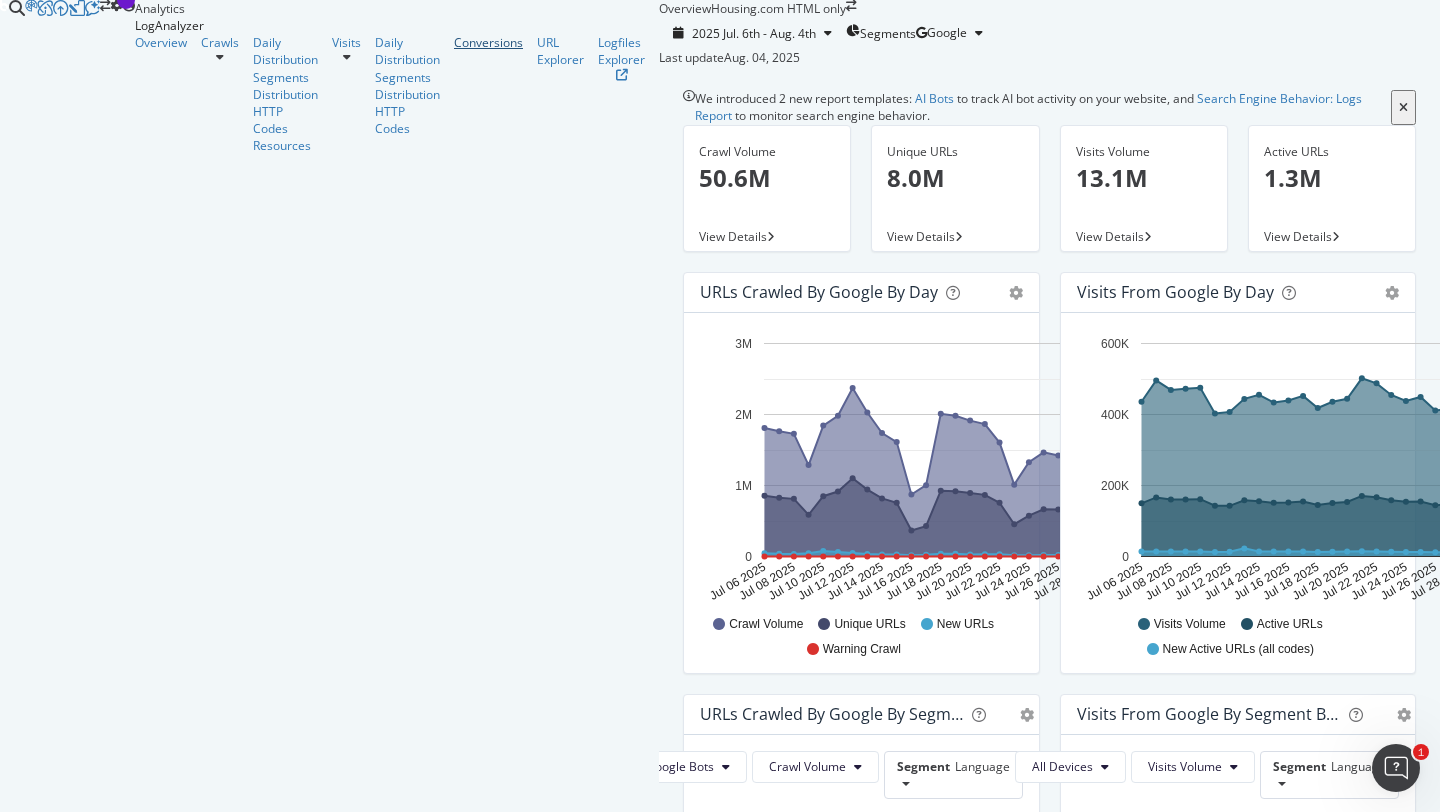 scroll, scrollTop: 477, scrollLeft: 0, axis: vertical 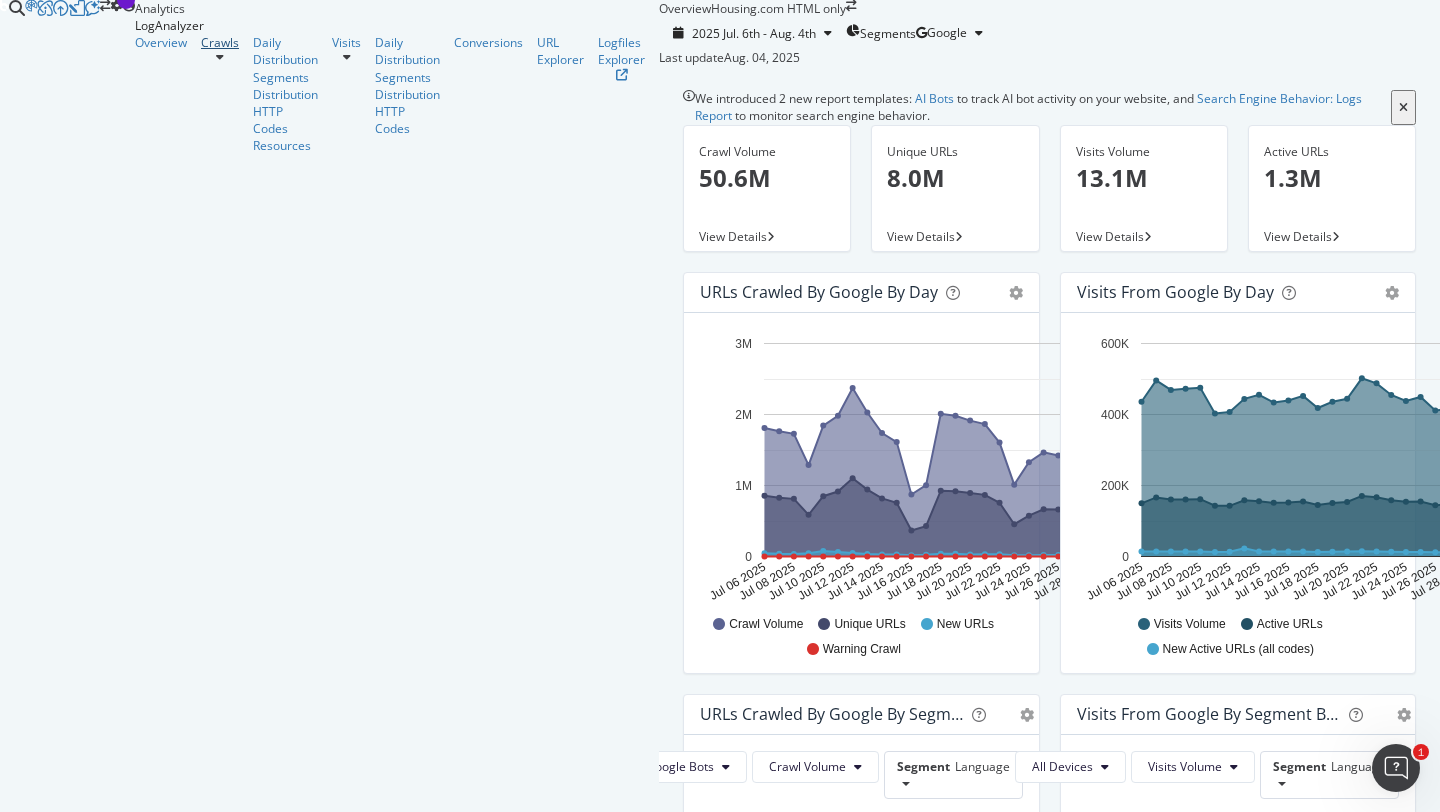 click on "Crawls" at bounding box center [220, 42] 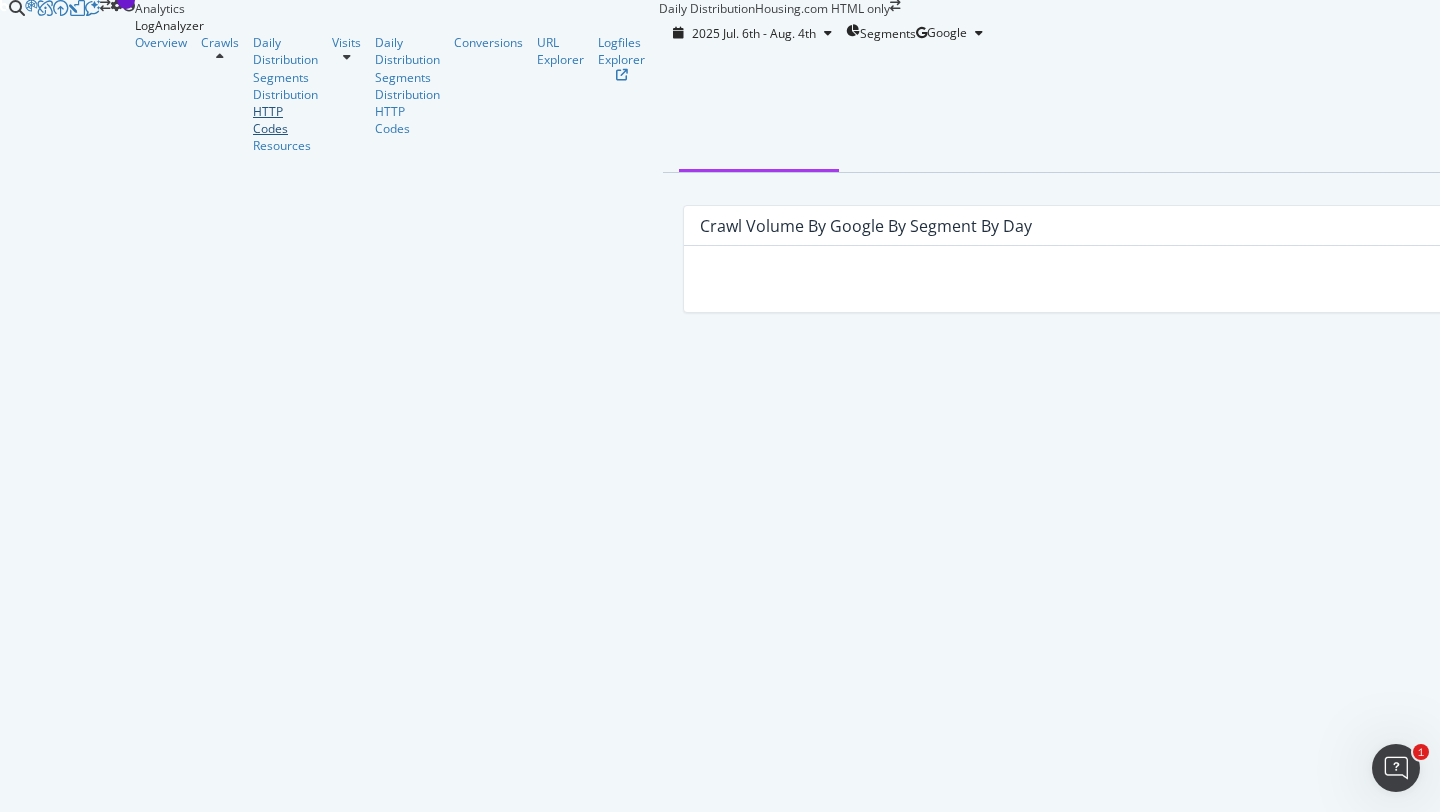 click on "HTTP Codes" at bounding box center (285, 120) 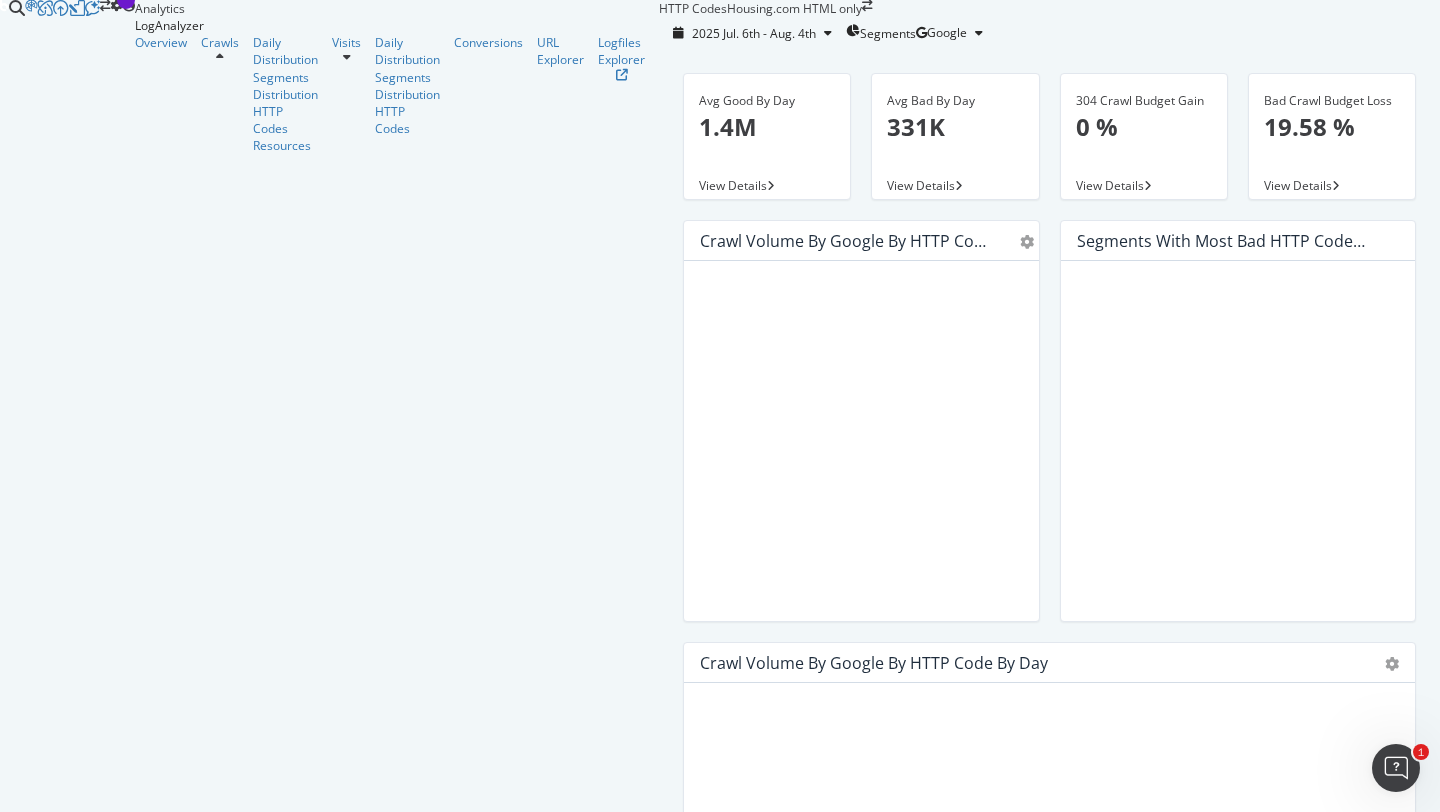 click on "Avg Good By Day 1.4M  View Details" at bounding box center [767, 146] 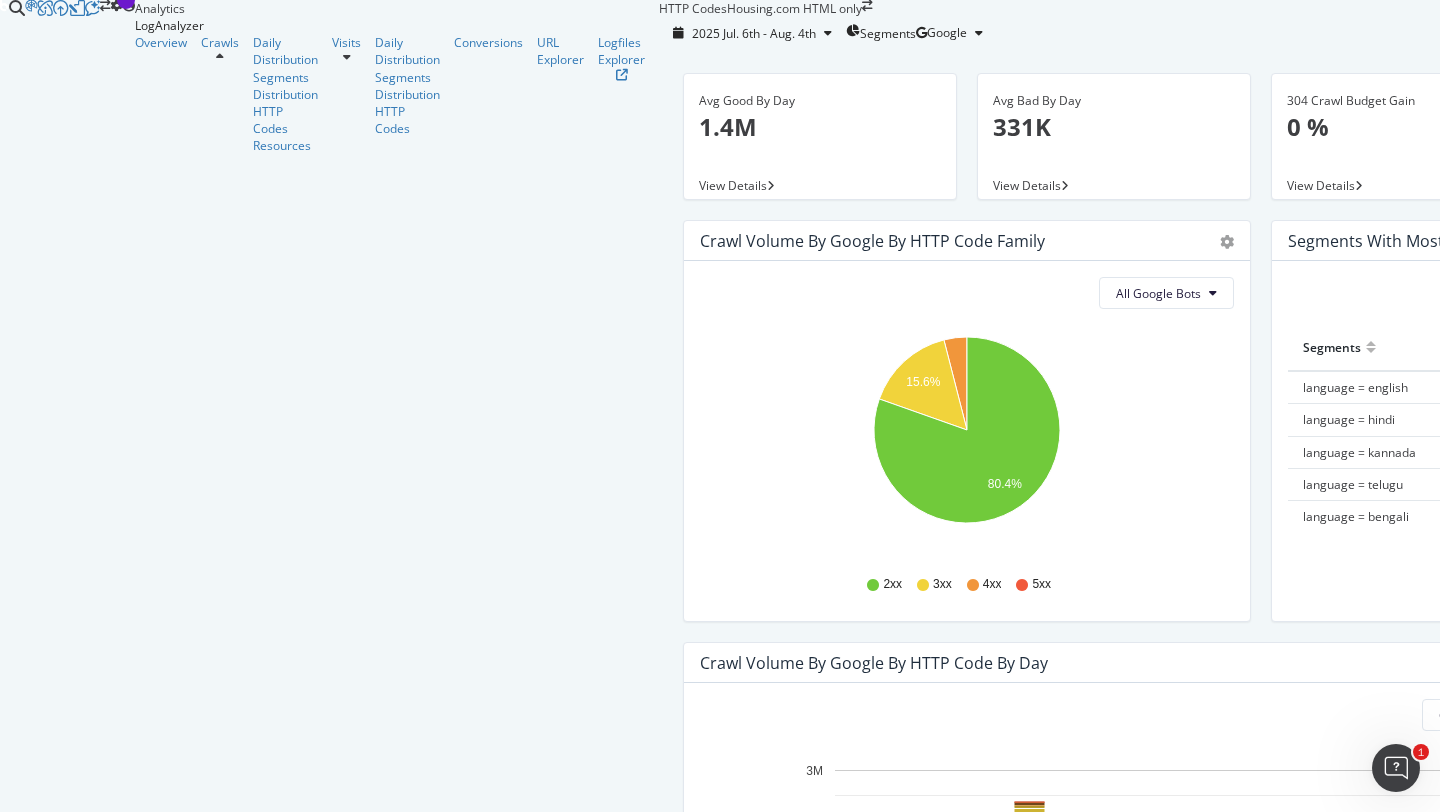 scroll, scrollTop: 829, scrollLeft: 0, axis: vertical 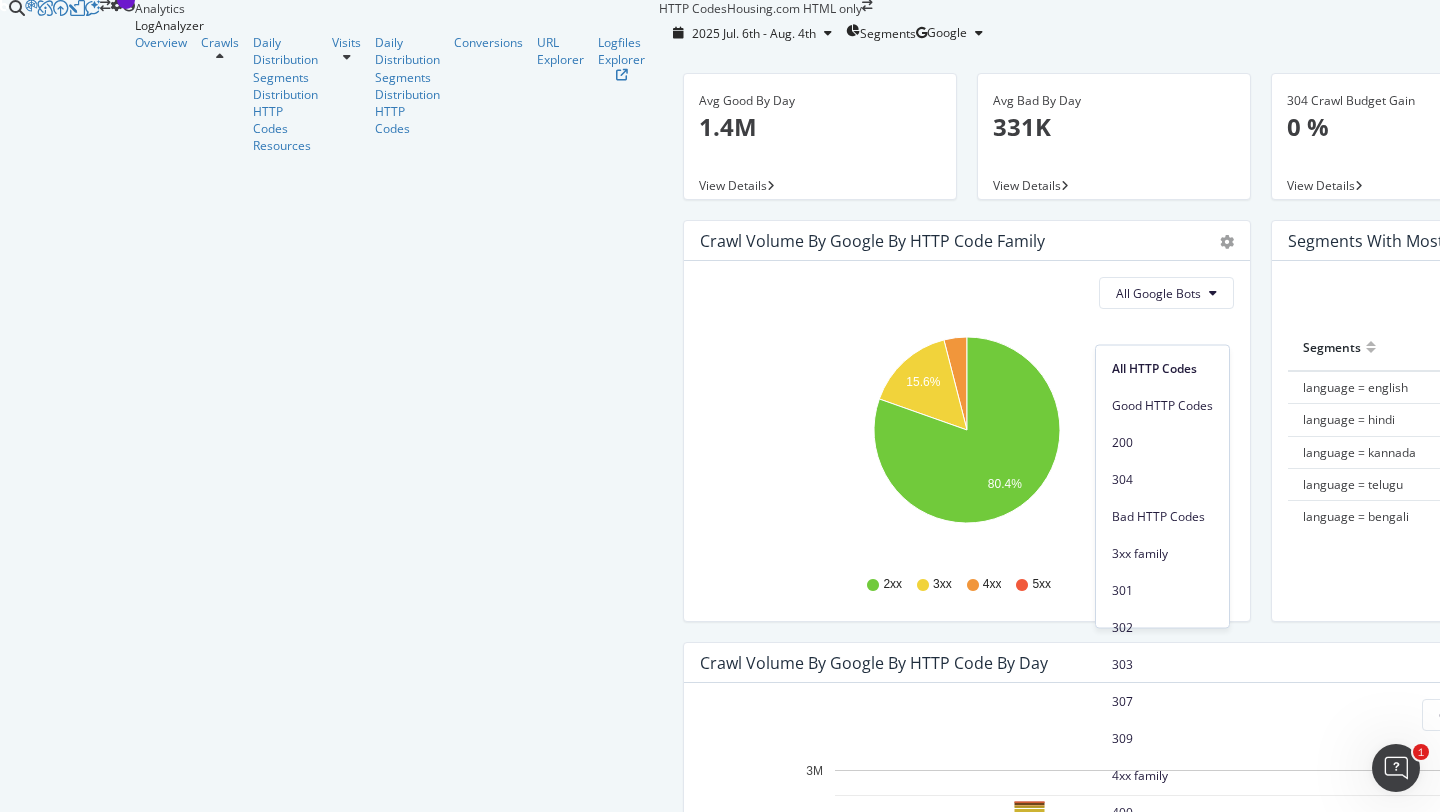 click on "410" at bounding box center (1162, 1182) 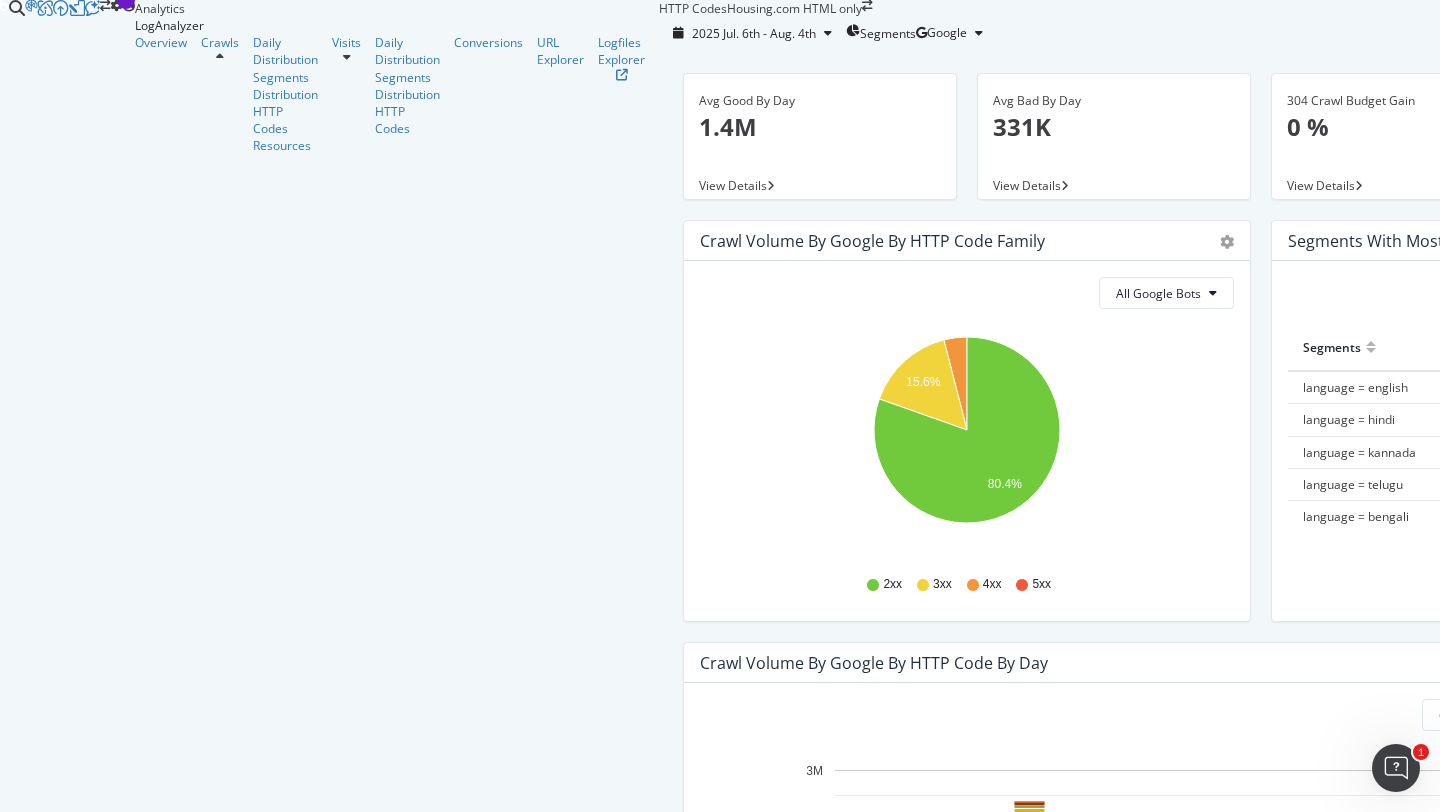 scroll, scrollTop: 766, scrollLeft: 0, axis: vertical 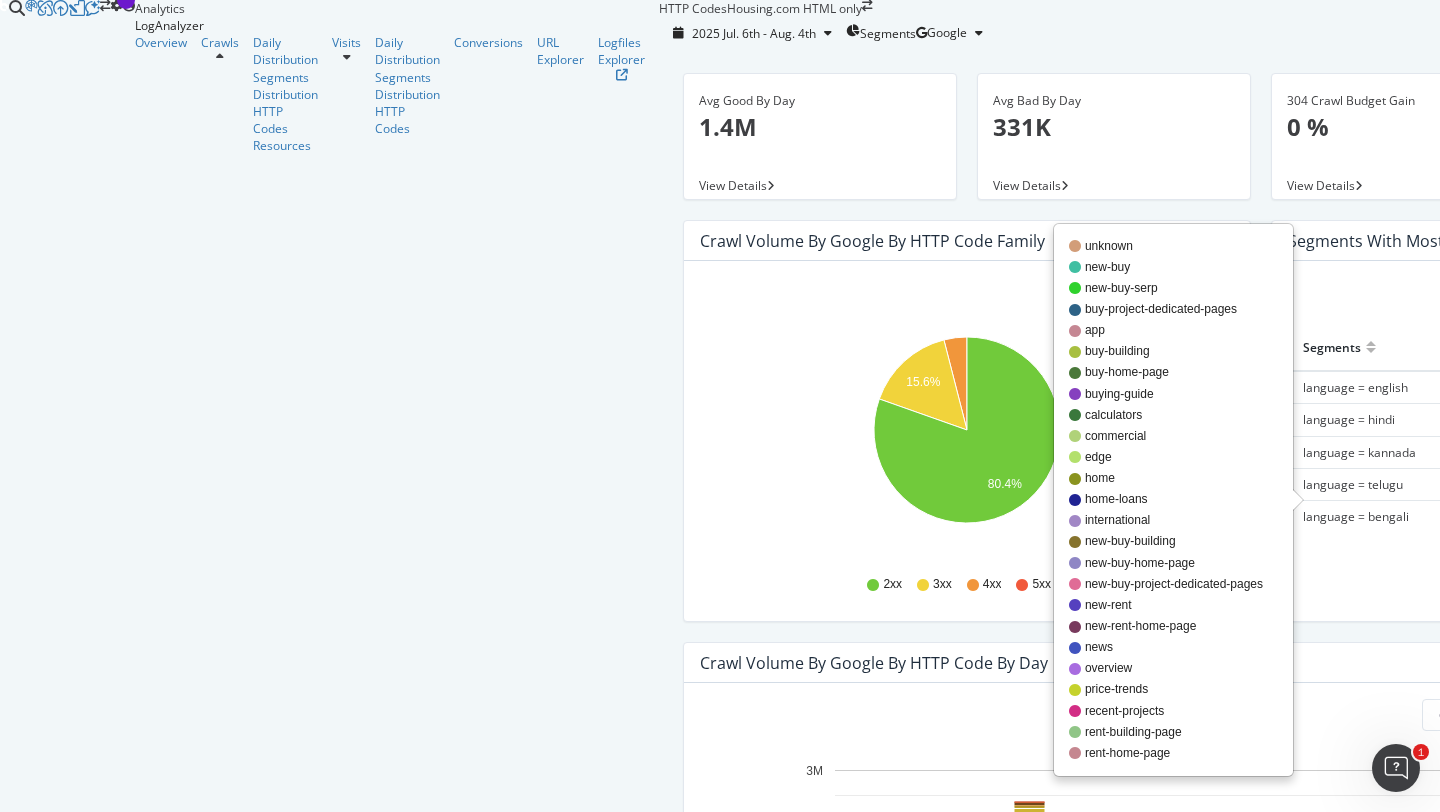click on "more" at bounding box center [1782, 1433] 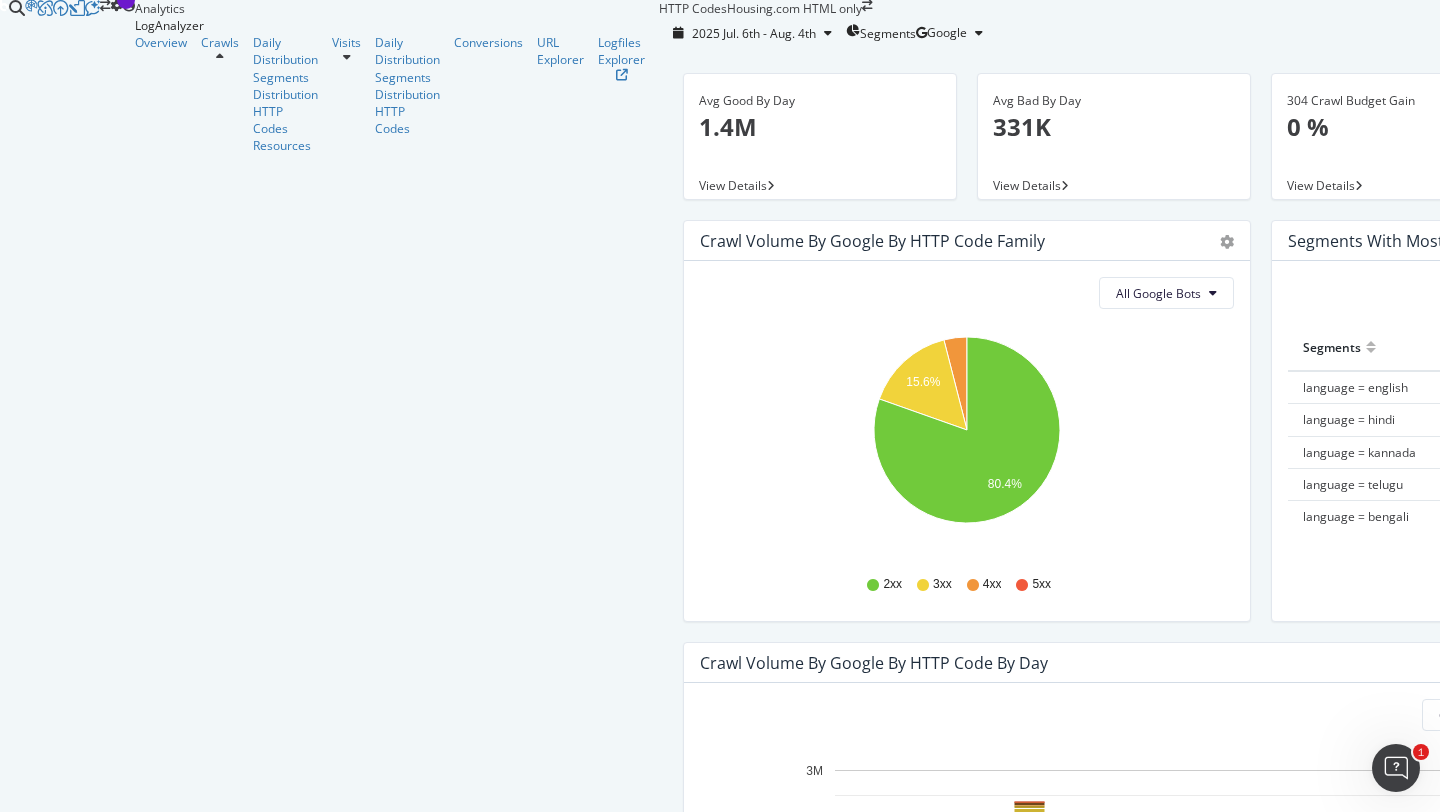 click on "ifsc-code" at bounding box center (822, 1443) 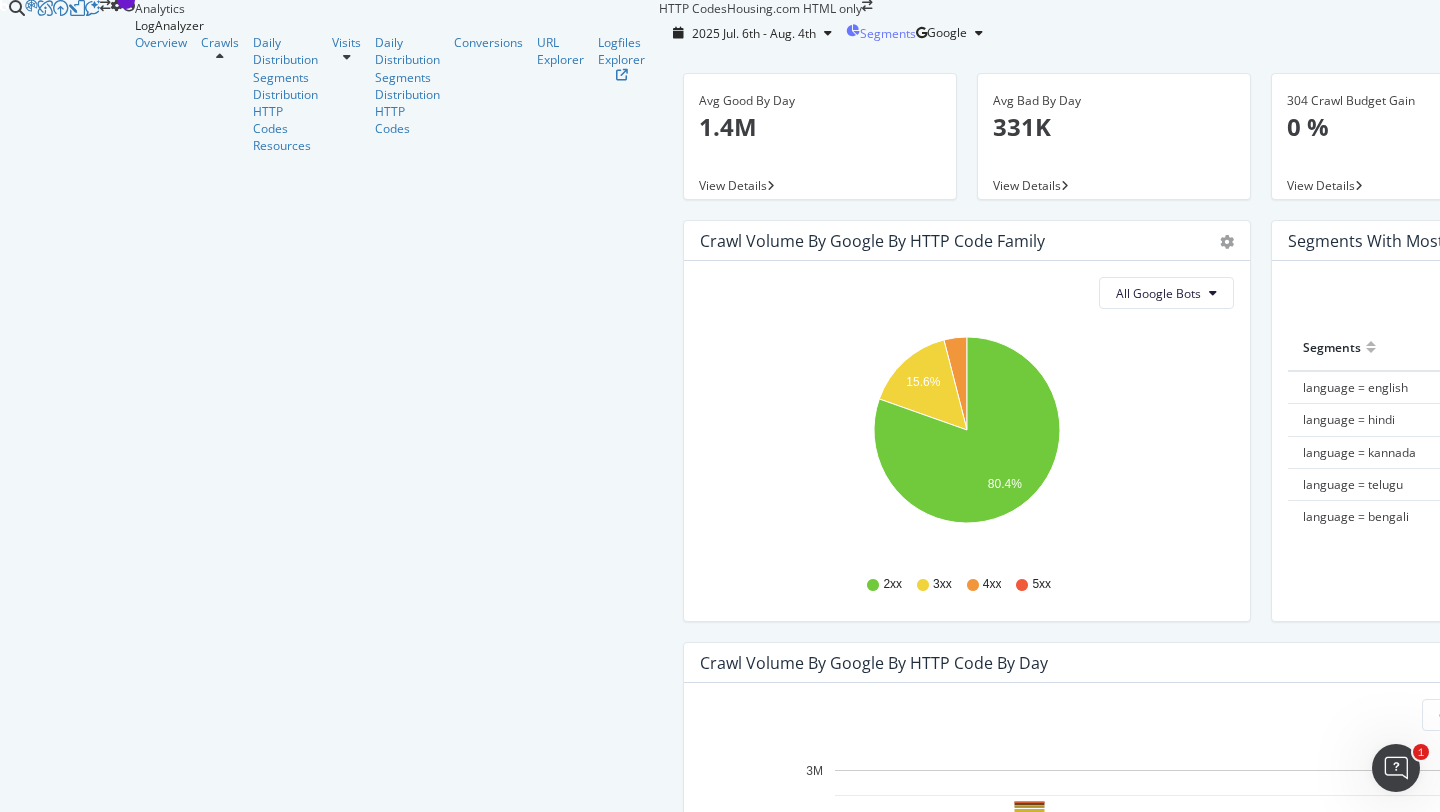 click on "Segments" at bounding box center (888, 33) 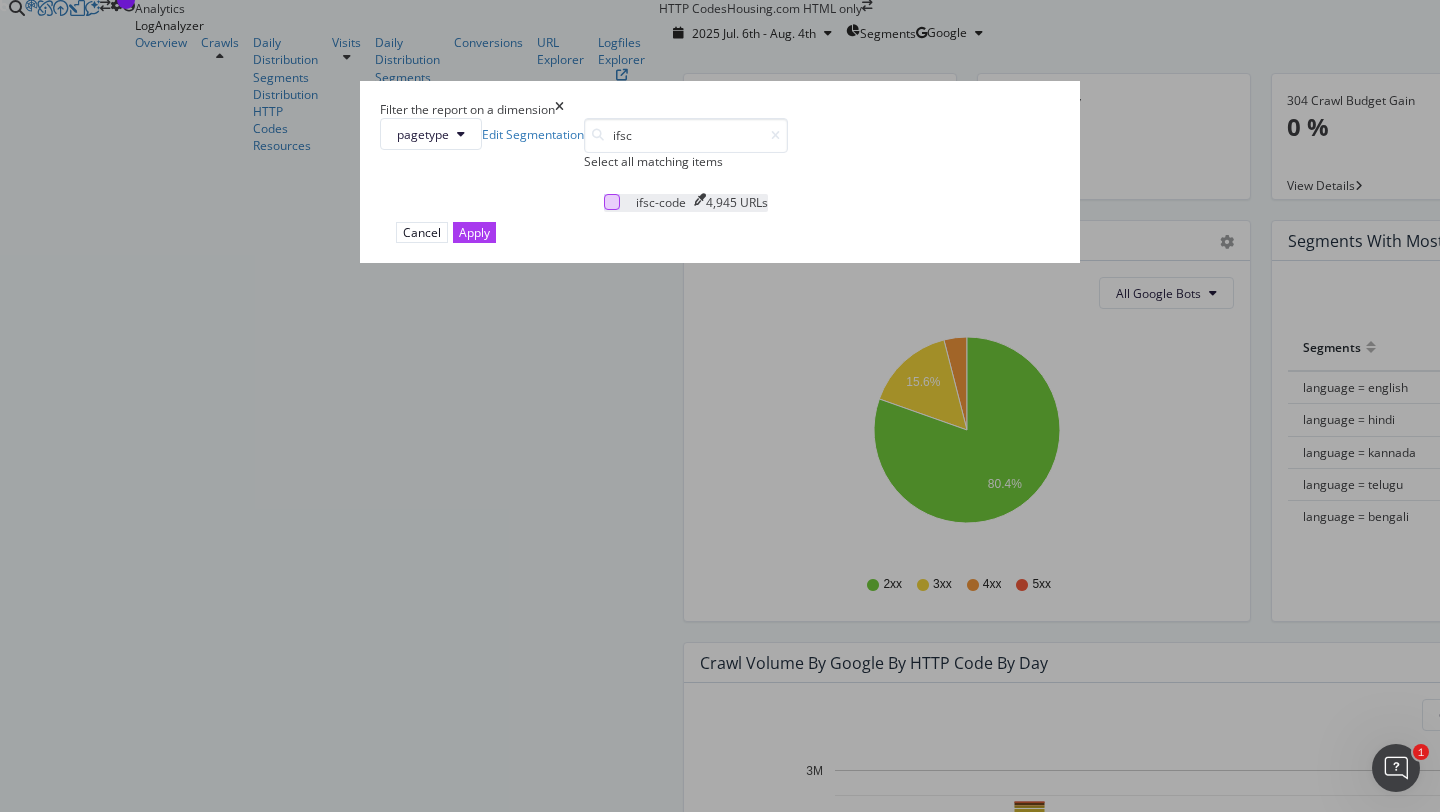 click at bounding box center (612, 202) 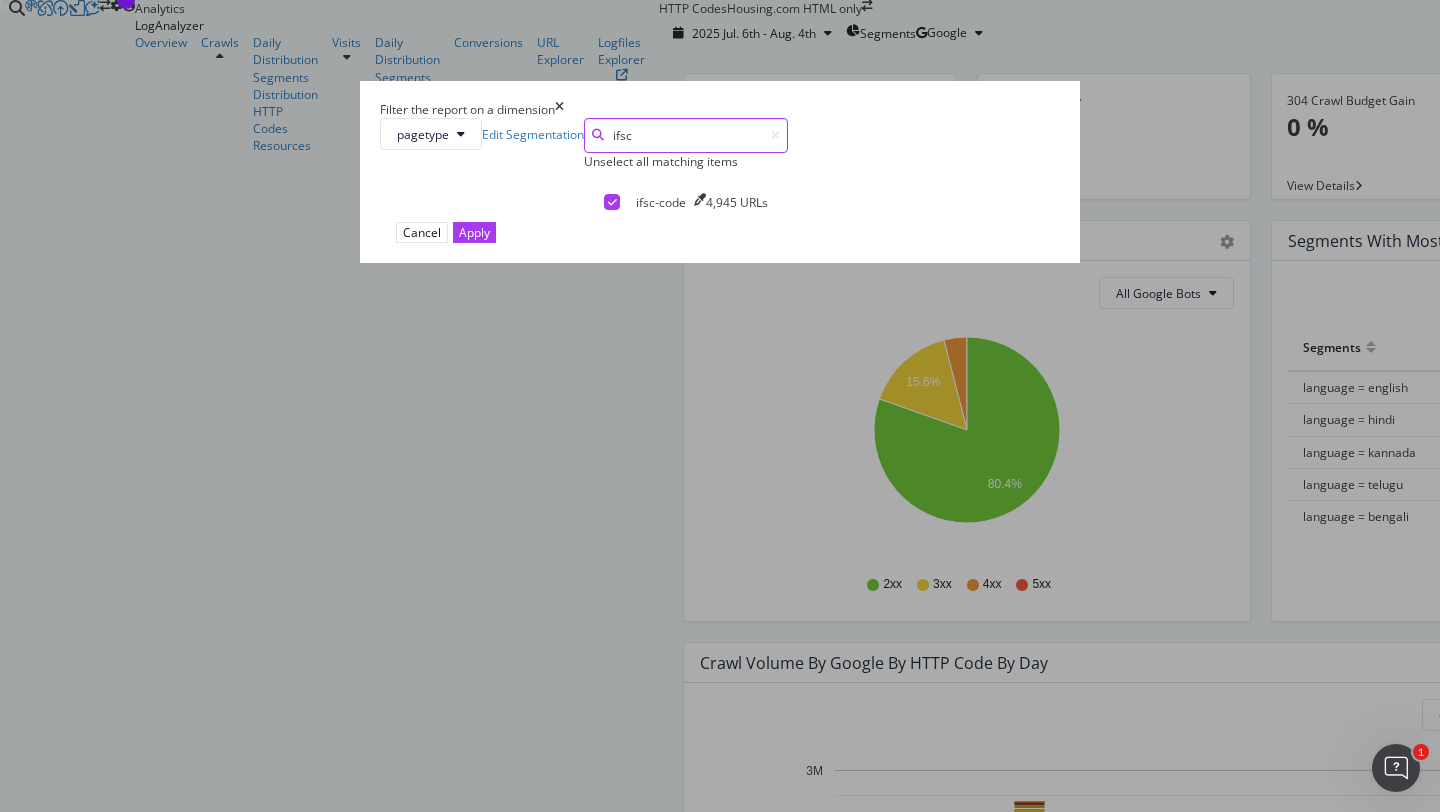 click on "ifsc" at bounding box center (686, 135) 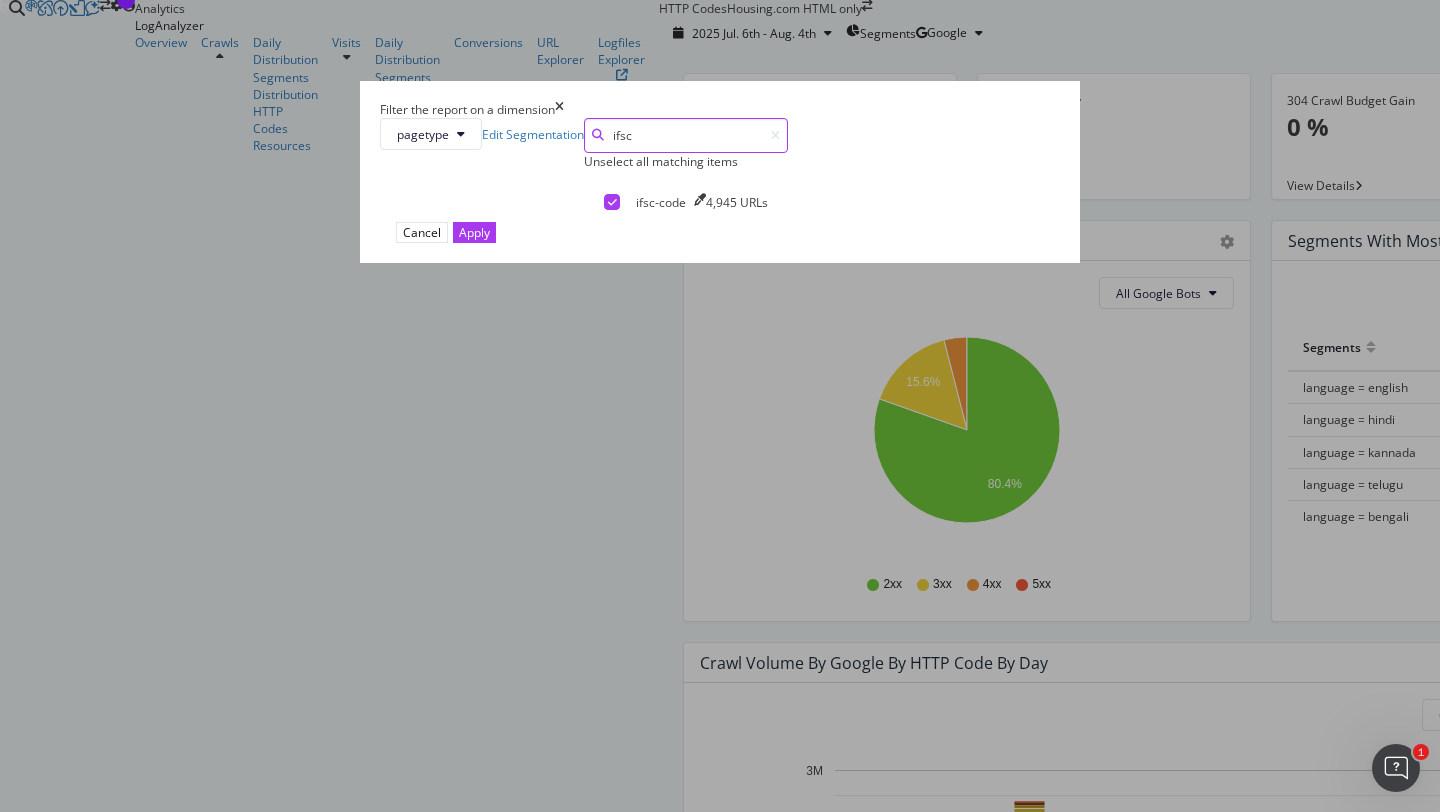 click on "ifsc" at bounding box center [686, 135] 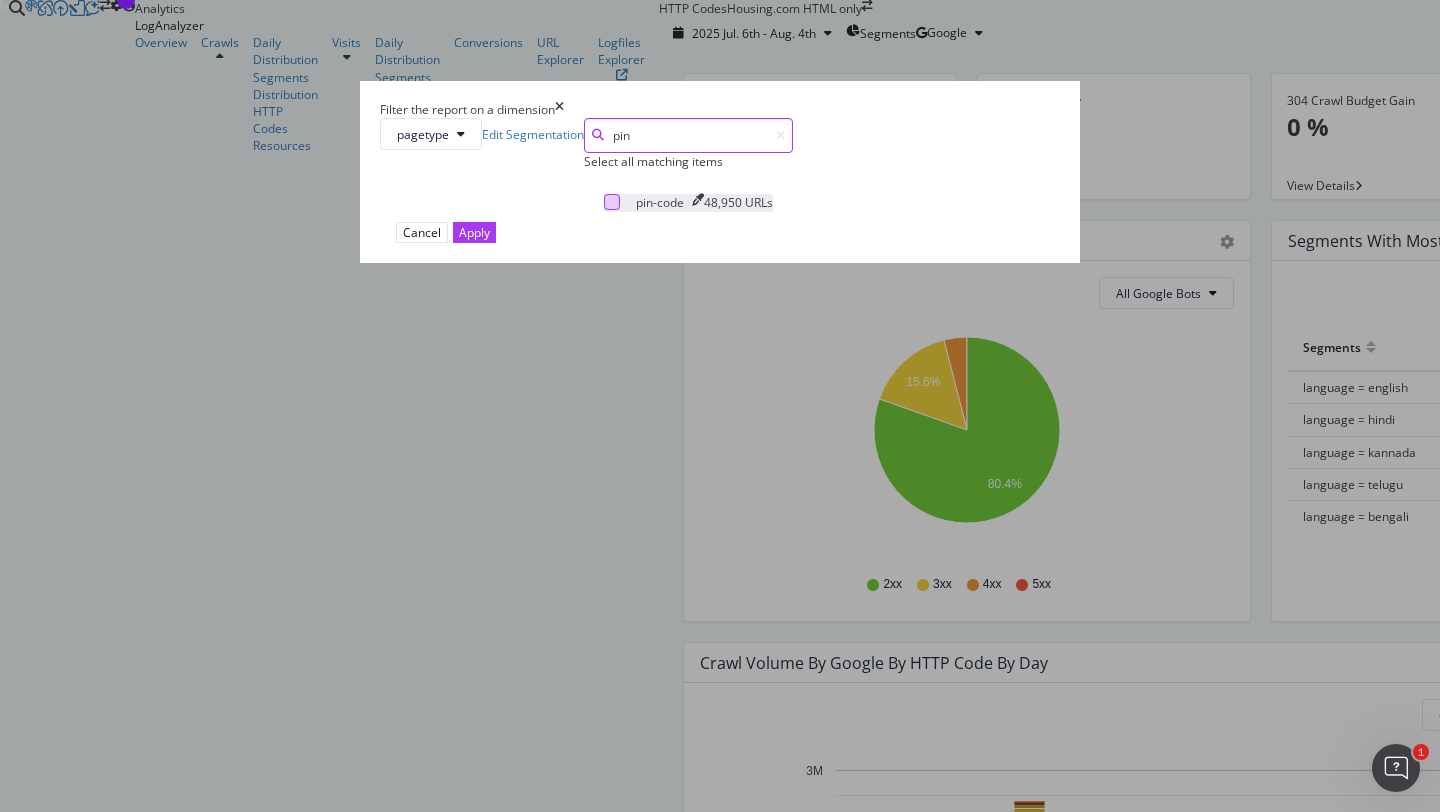 type on "pin" 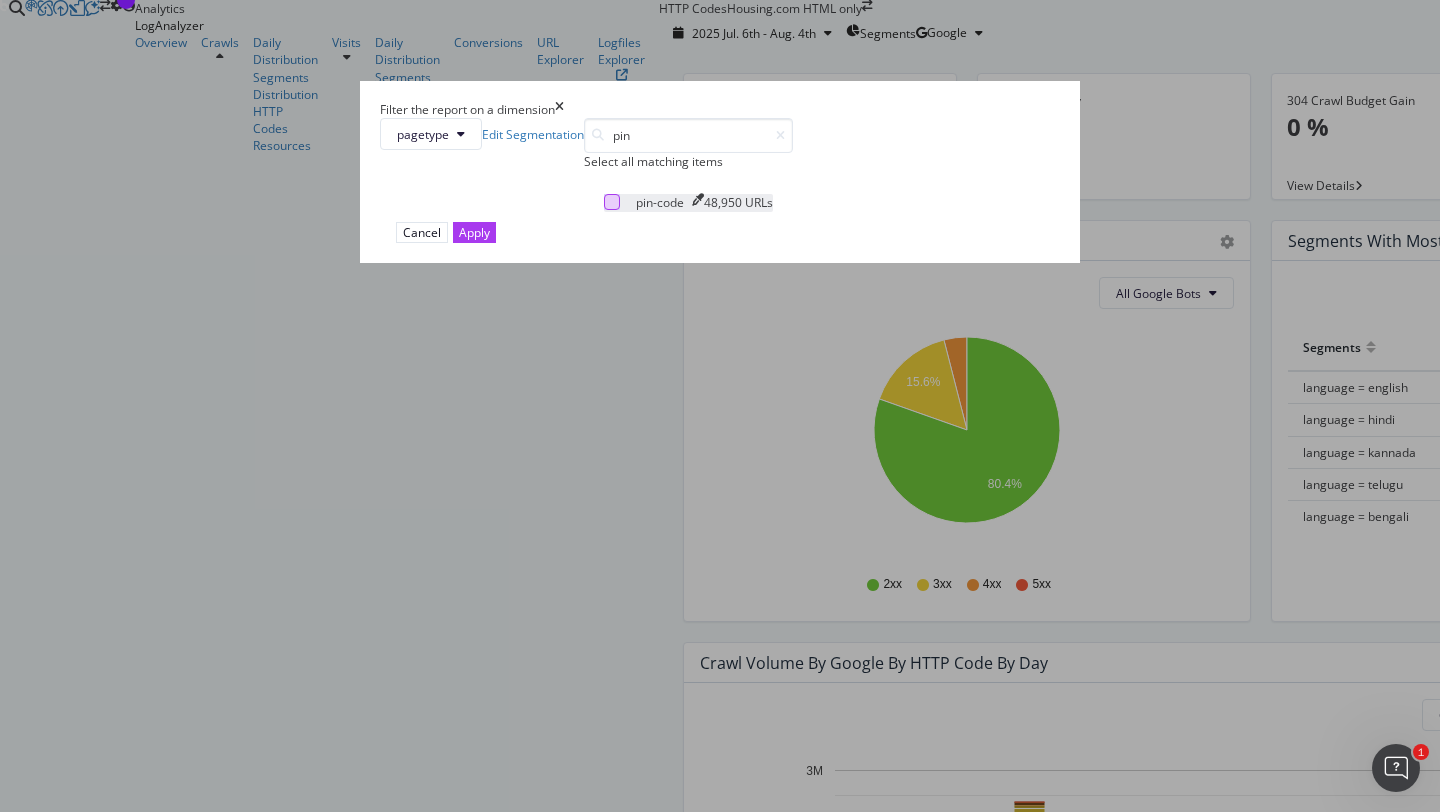 click at bounding box center (612, 202) 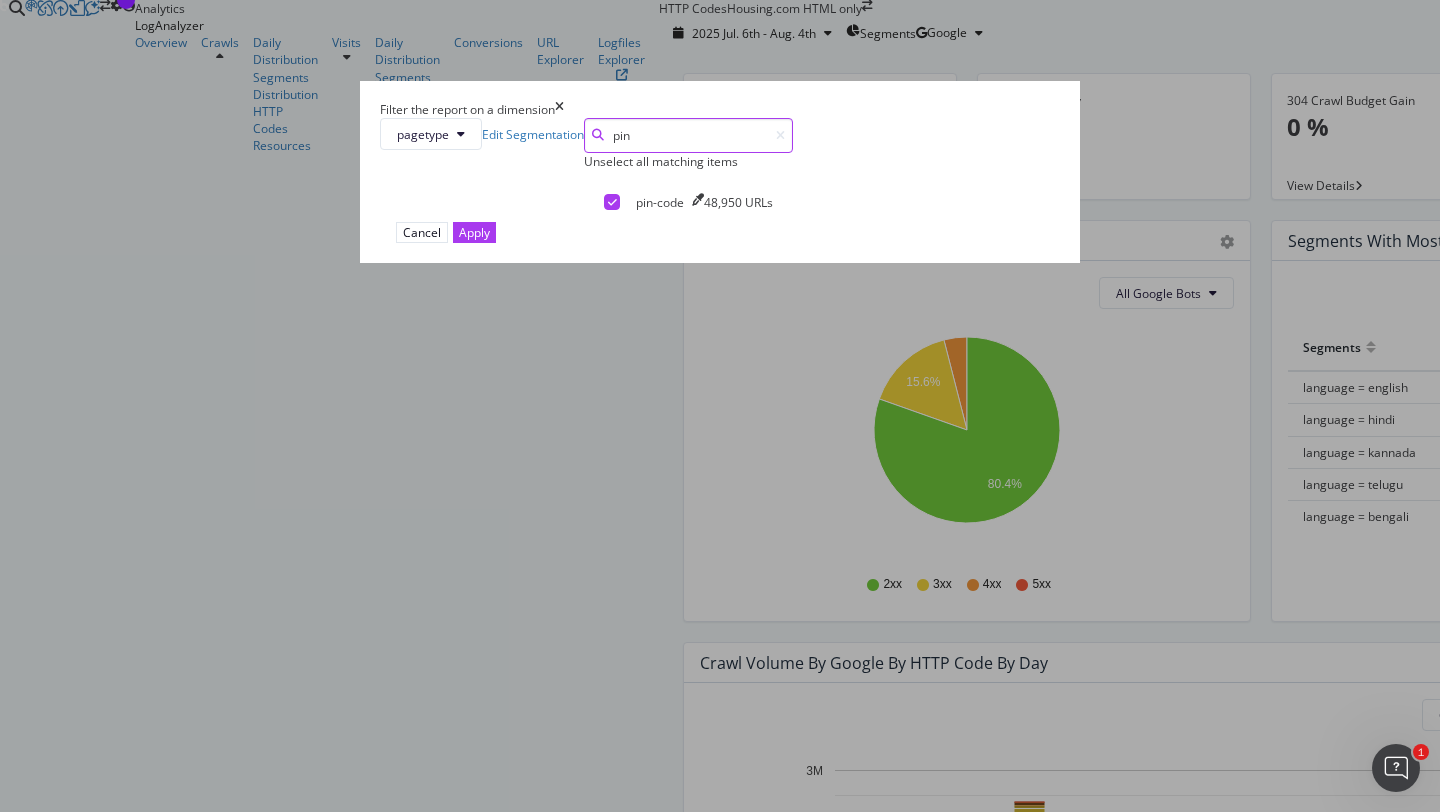 click on "pin" at bounding box center [688, 135] 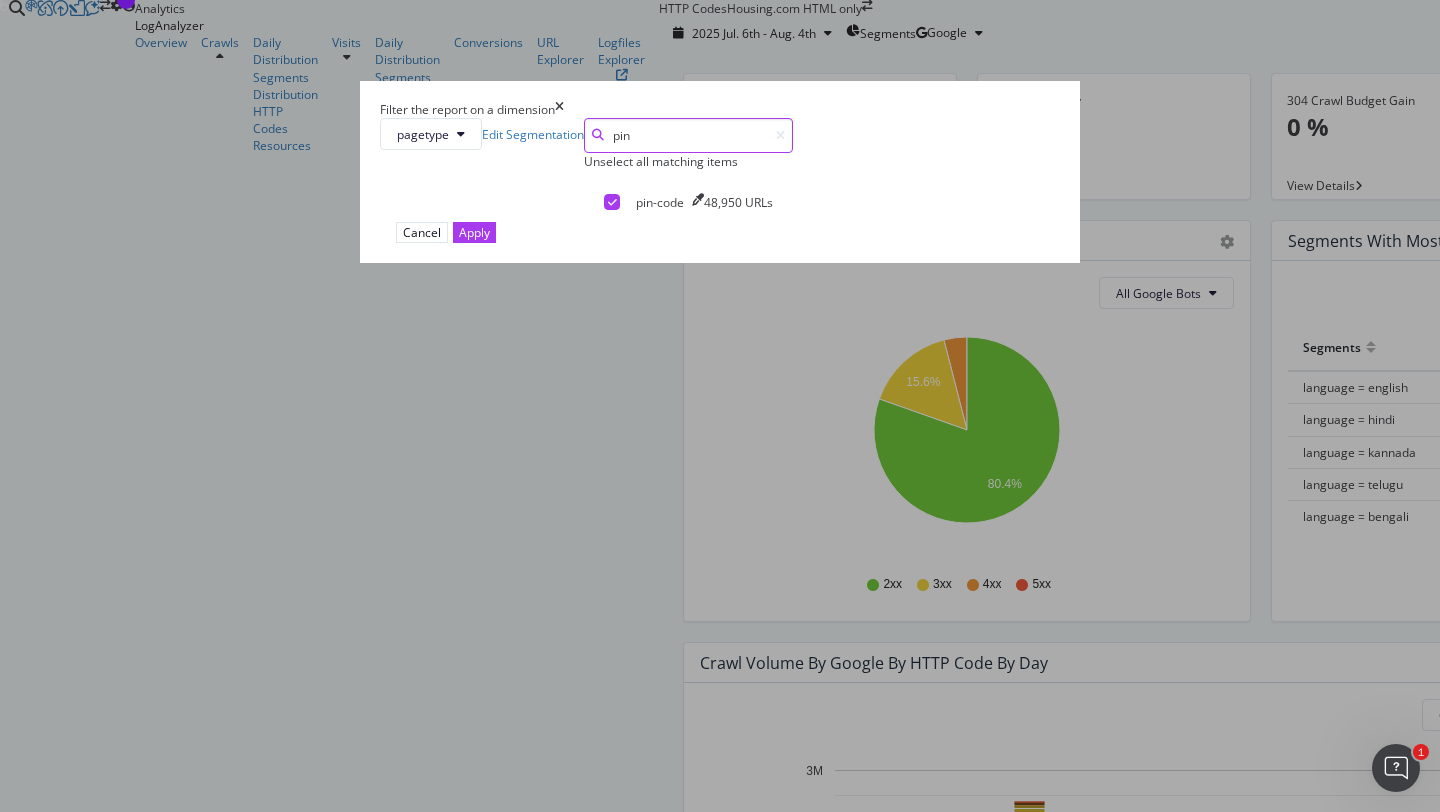 click on "pin" at bounding box center (688, 135) 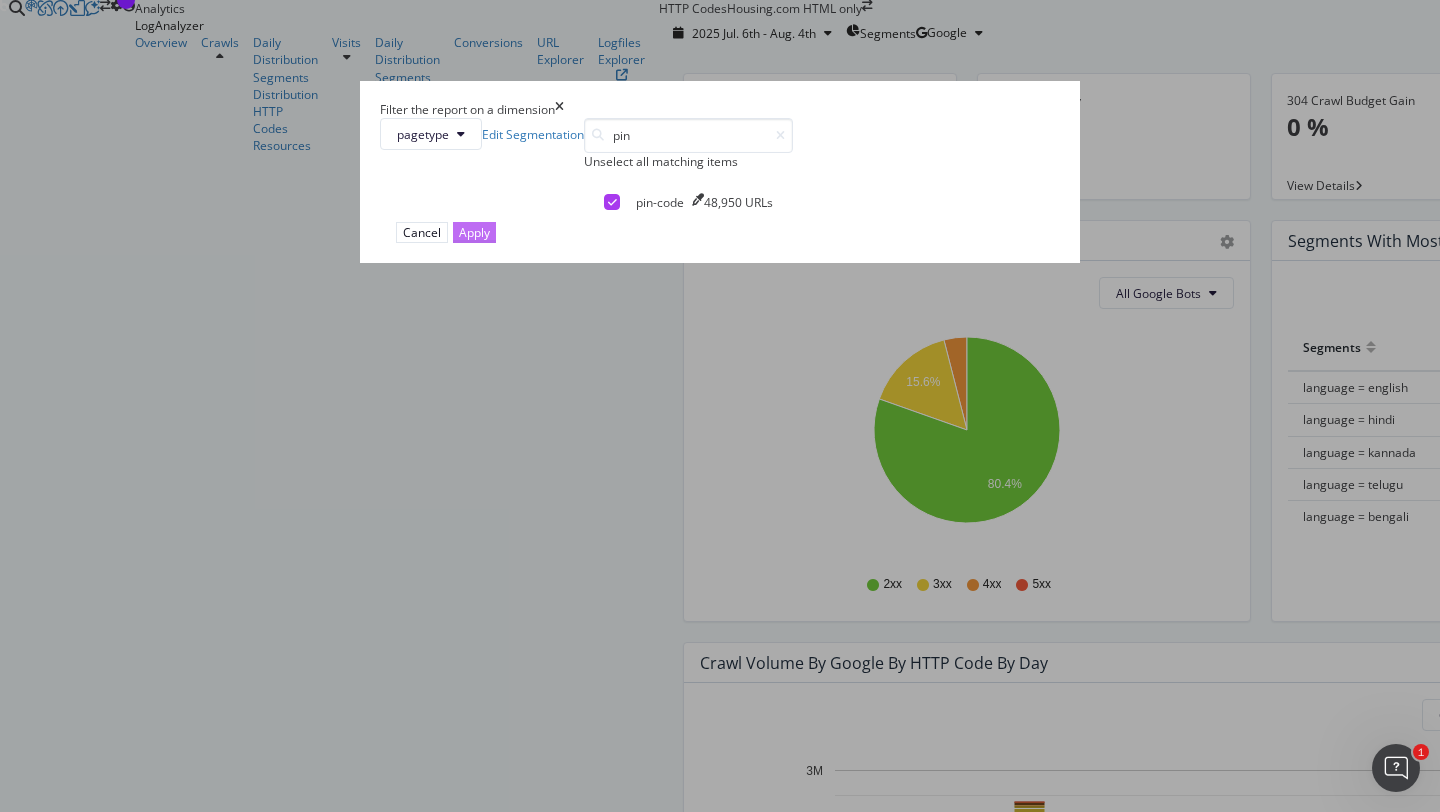 click on "Apply" at bounding box center [474, 232] 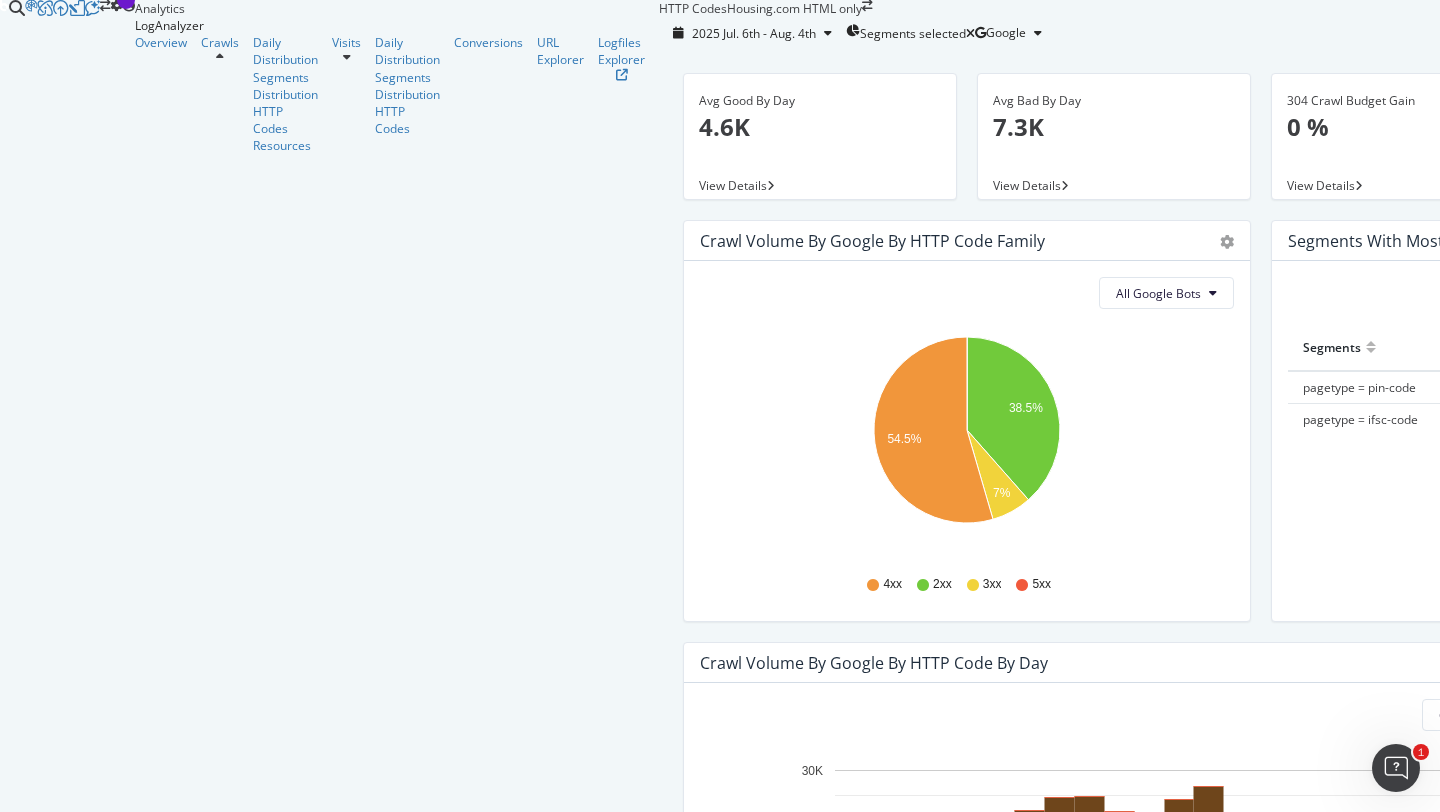 scroll, scrollTop: 0, scrollLeft: 0, axis: both 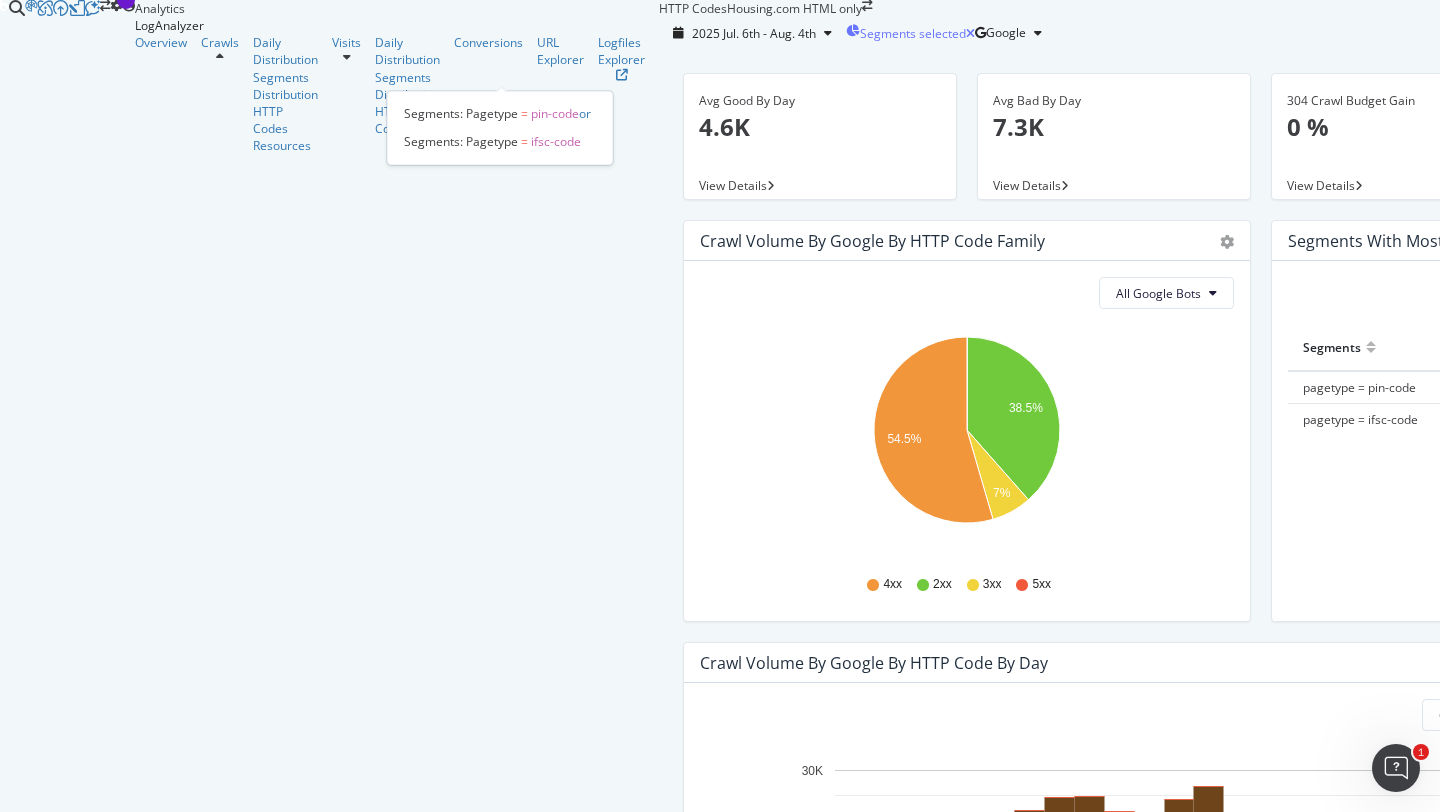 click on "Segments selected" at bounding box center [913, 33] 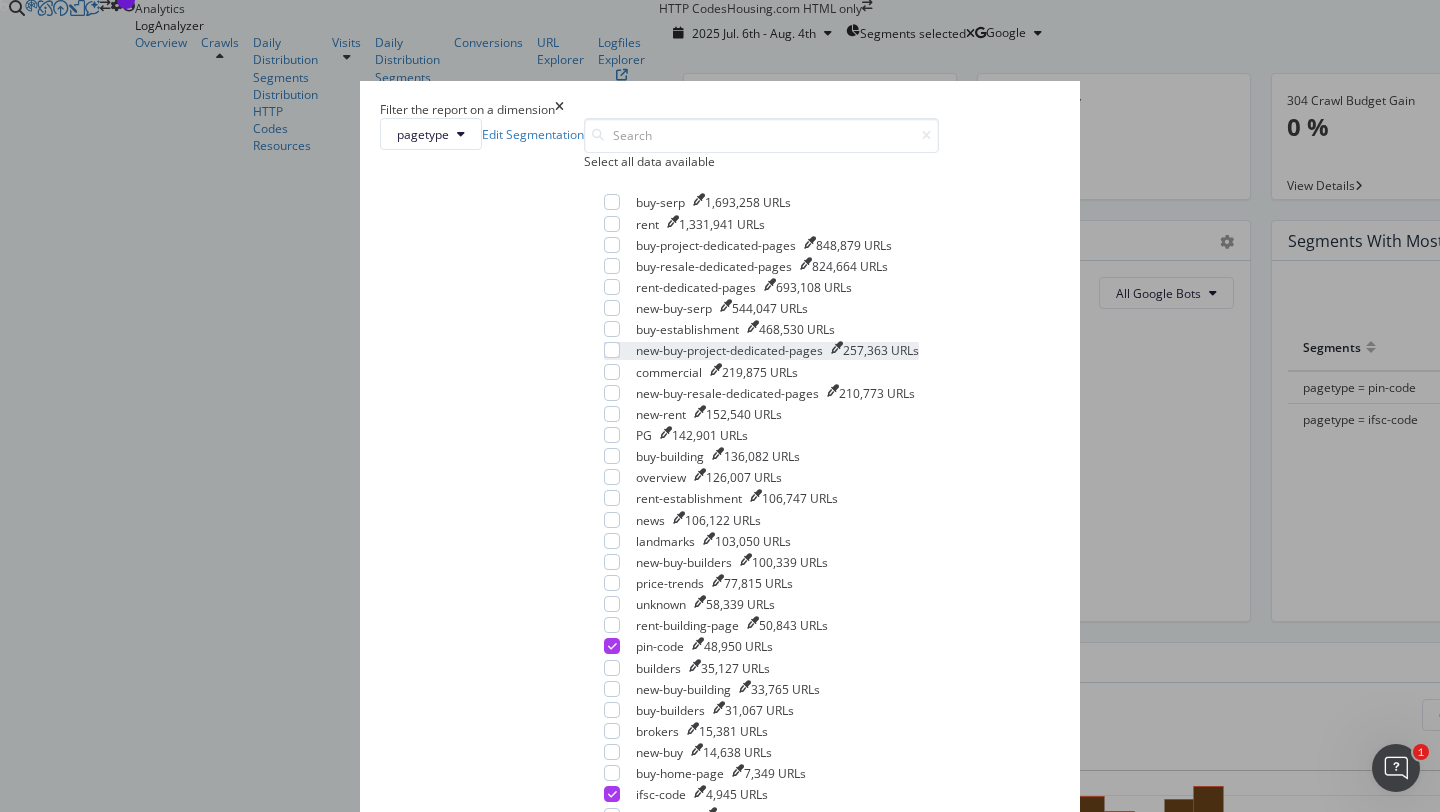scroll, scrollTop: 5, scrollLeft: 0, axis: vertical 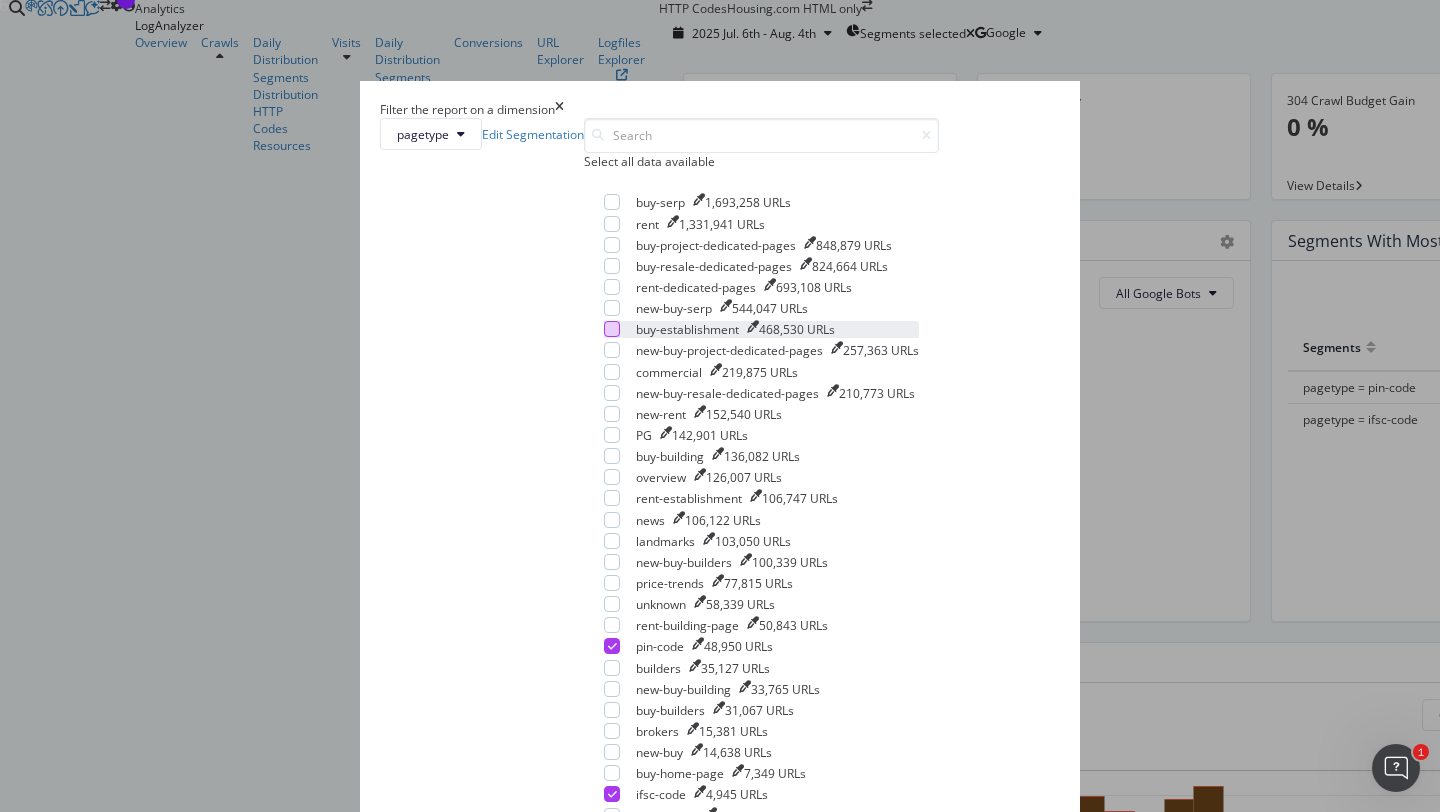 click at bounding box center (612, 329) 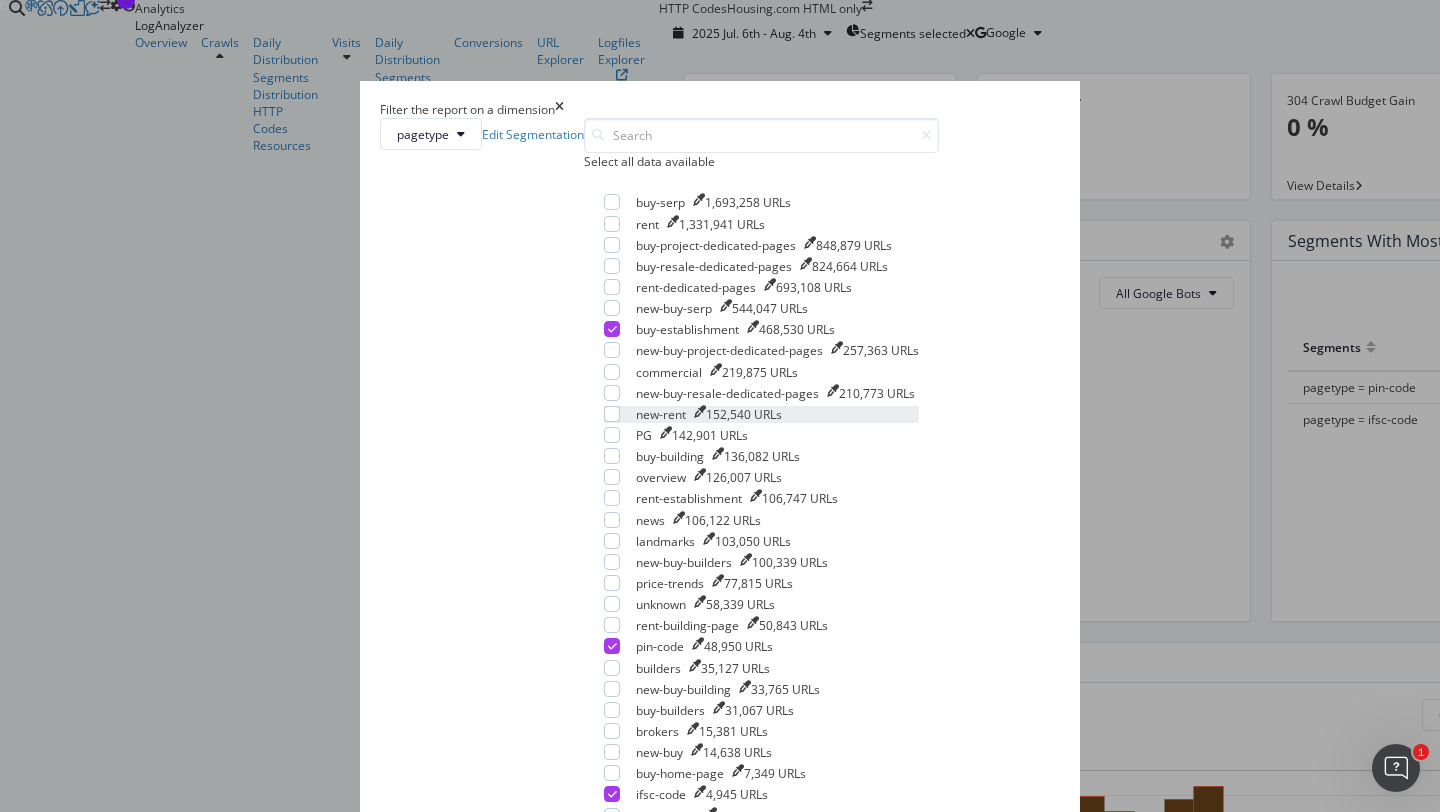 scroll, scrollTop: 102, scrollLeft: 0, axis: vertical 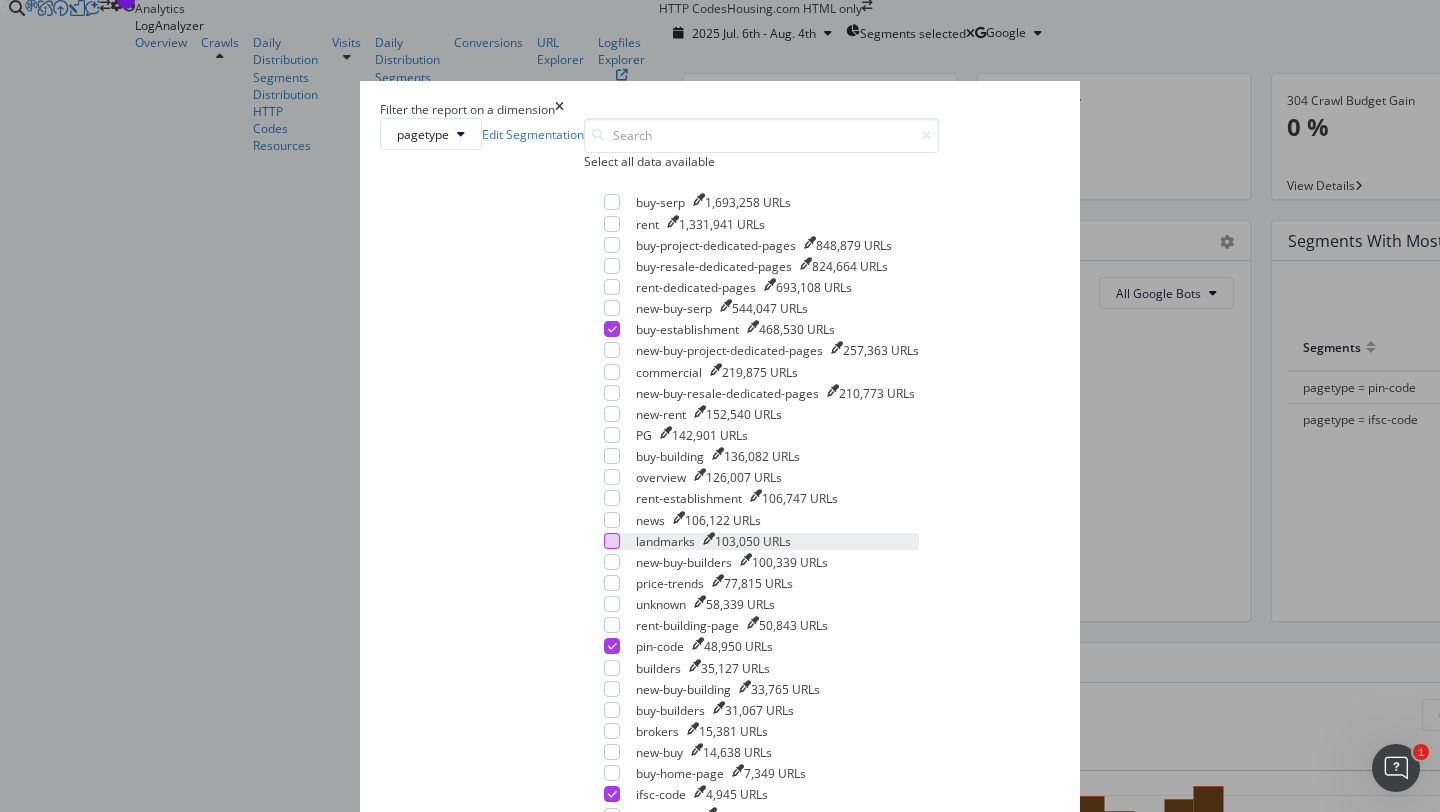 click at bounding box center [612, 541] 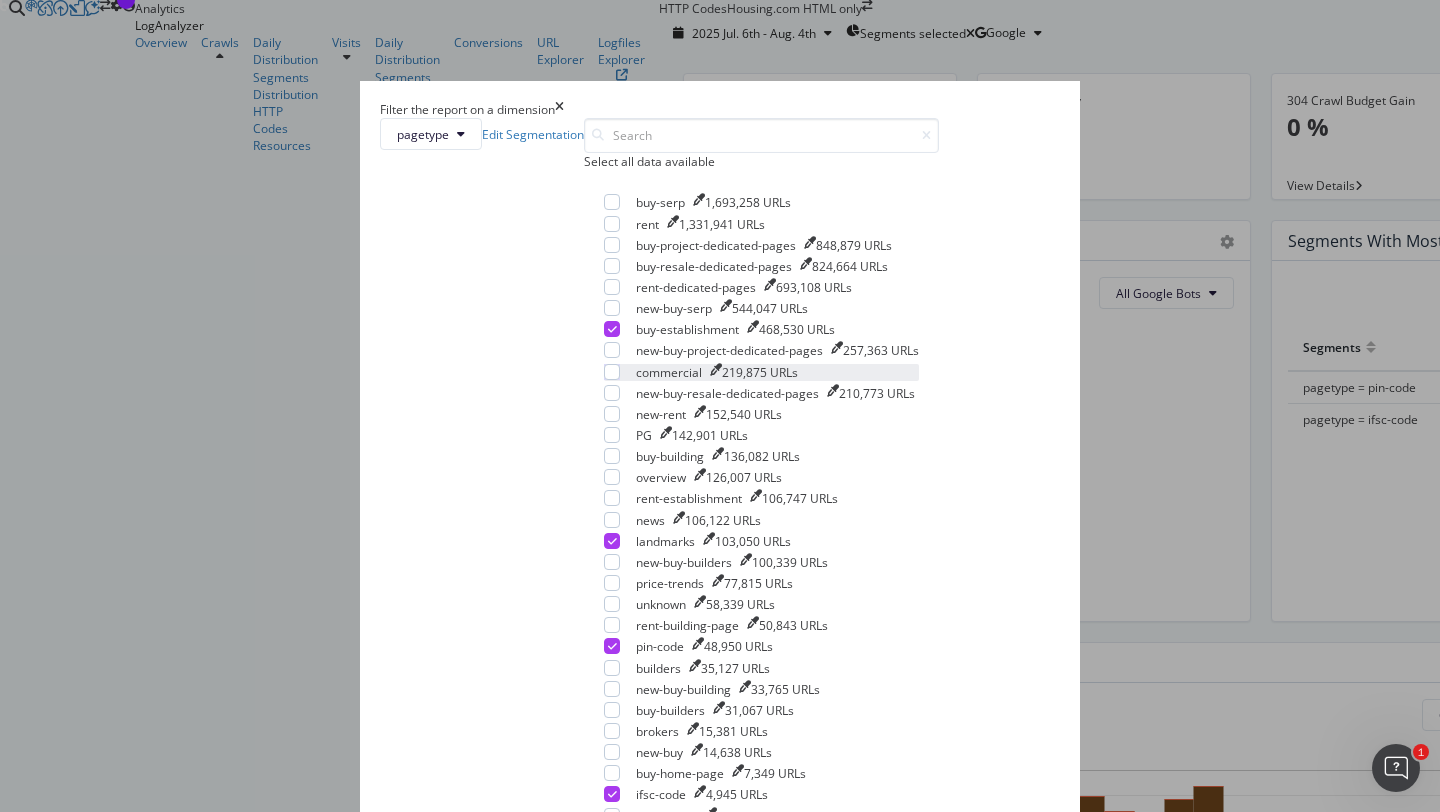 scroll, scrollTop: 248, scrollLeft: 0, axis: vertical 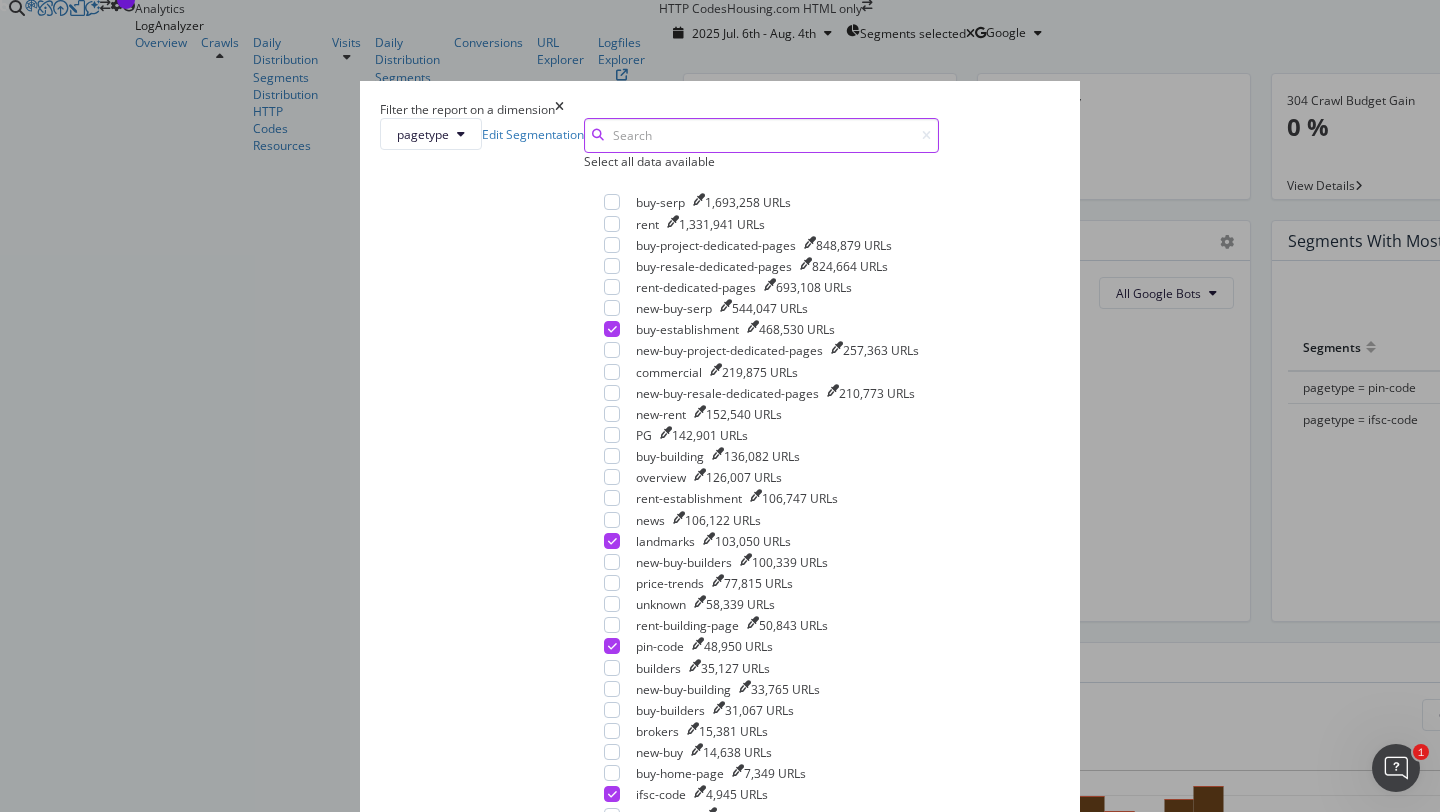 click at bounding box center (761, 135) 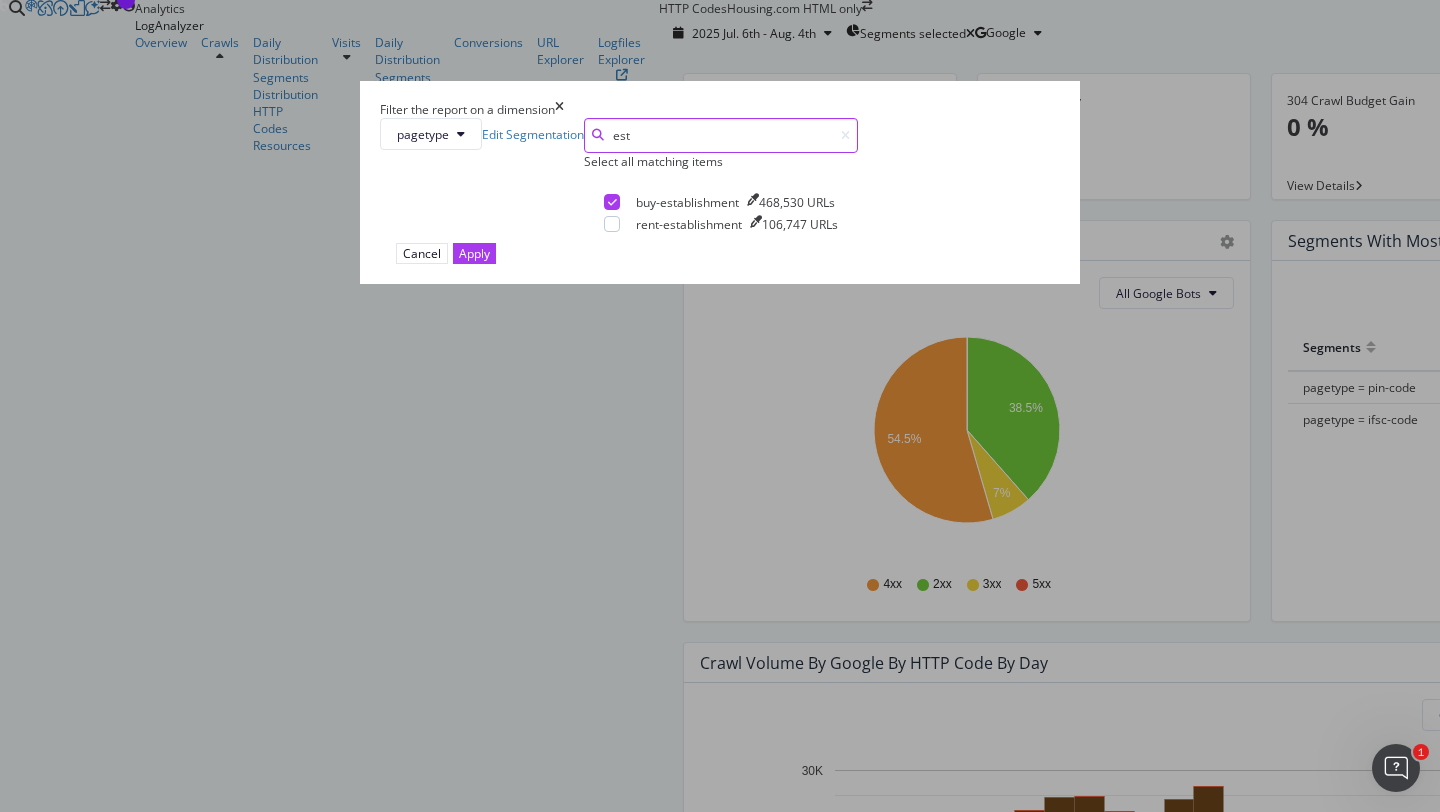 scroll, scrollTop: 0, scrollLeft: 0, axis: both 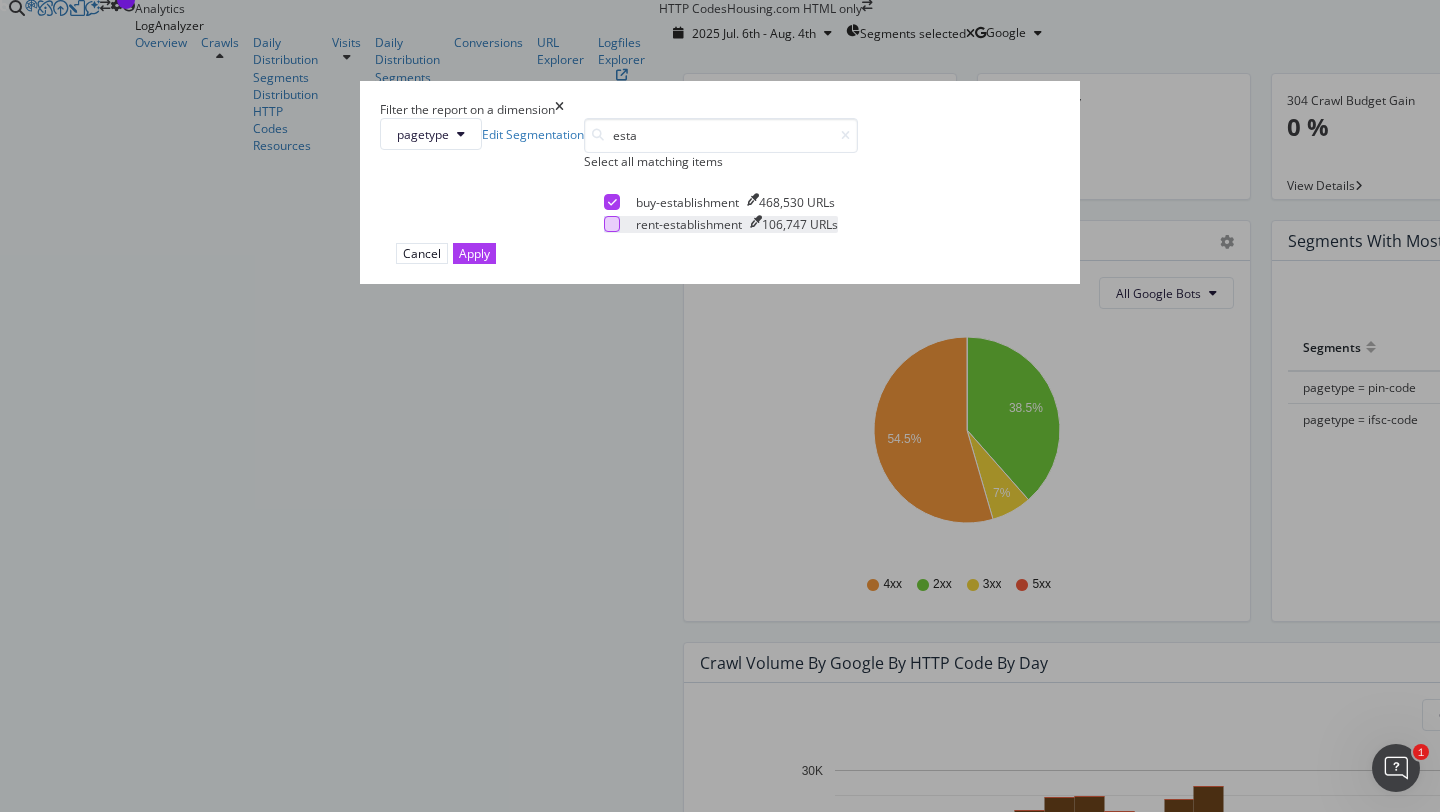 click at bounding box center (612, 224) 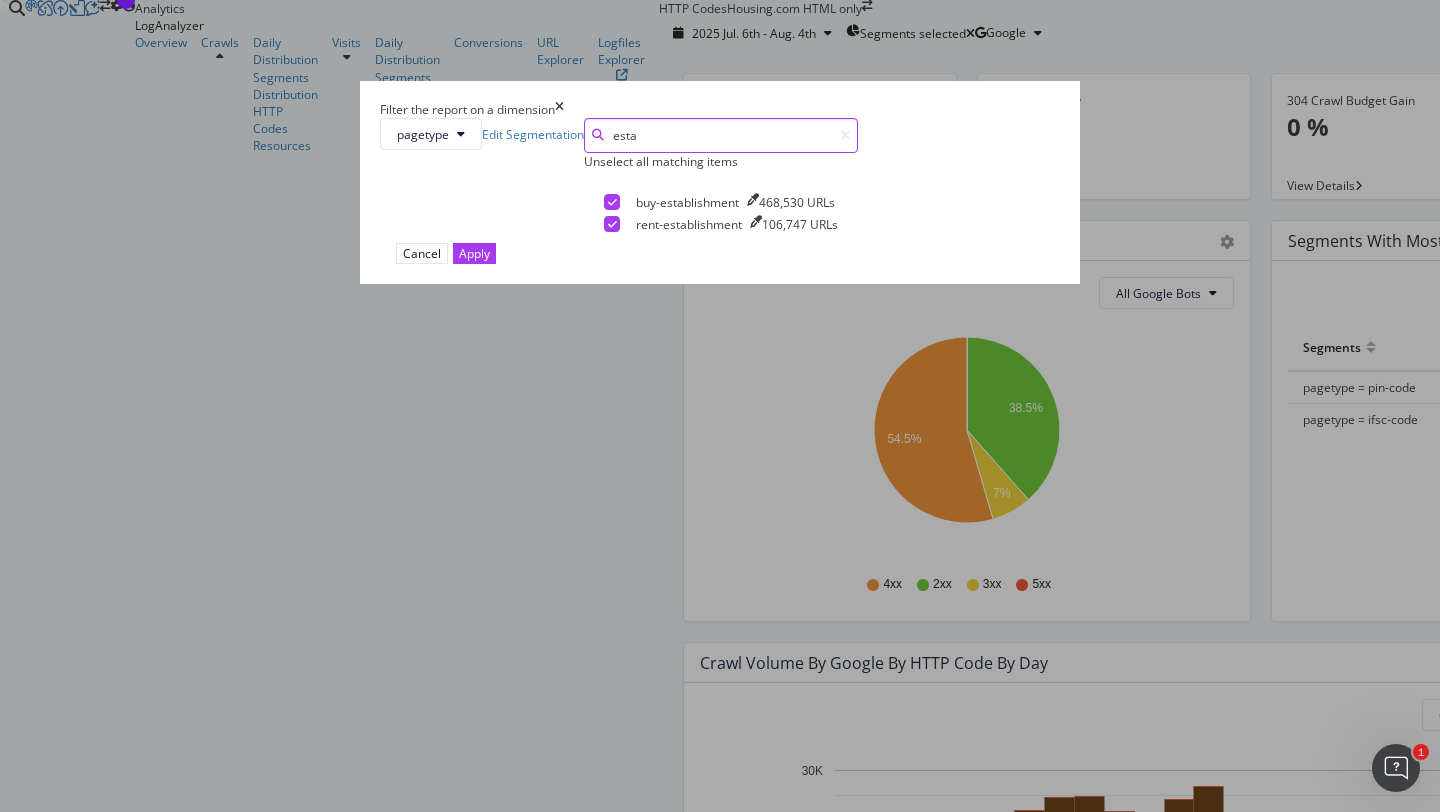 click on "esta" at bounding box center (721, 135) 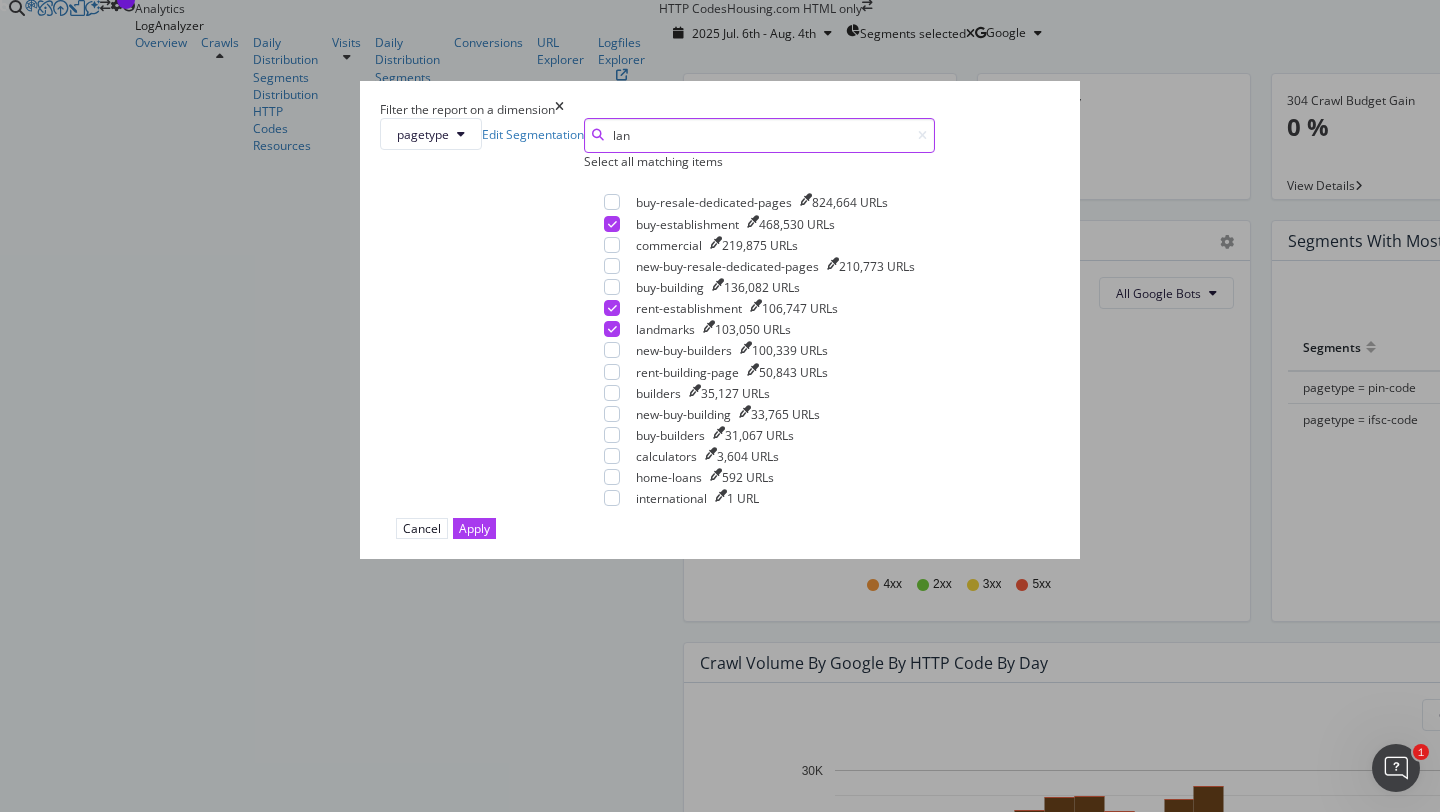 type on "land" 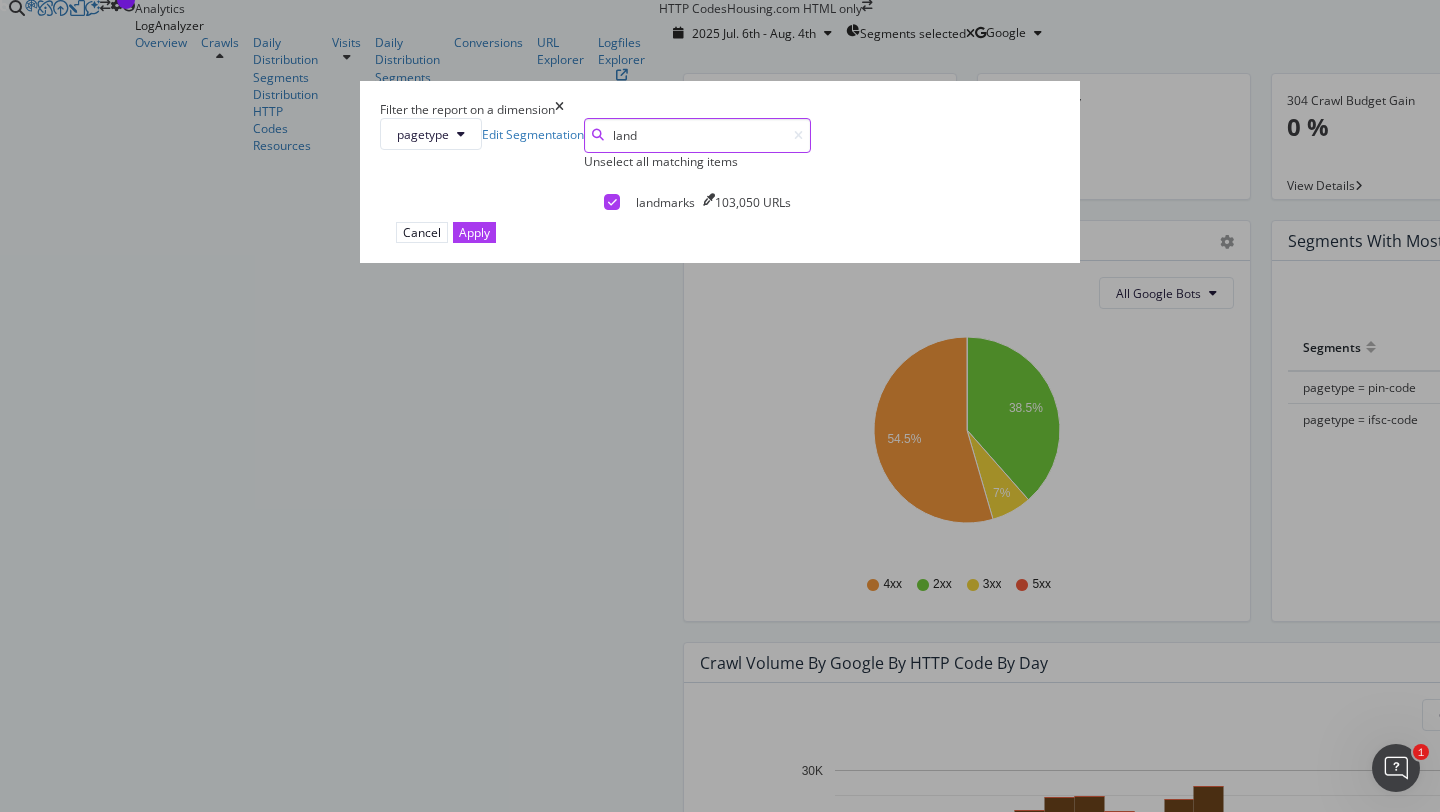 click on "land" at bounding box center [697, 135] 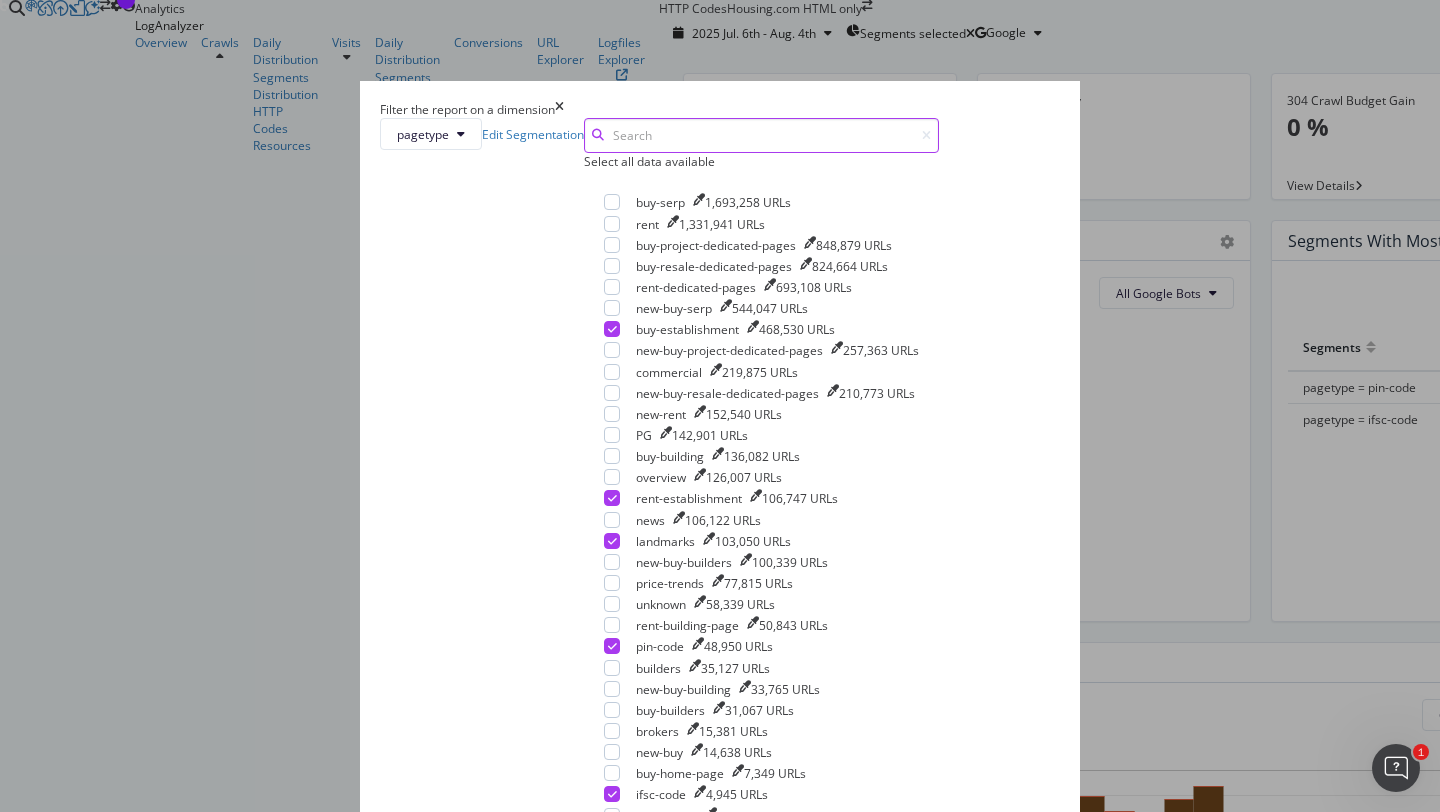 scroll, scrollTop: 245, scrollLeft: 0, axis: vertical 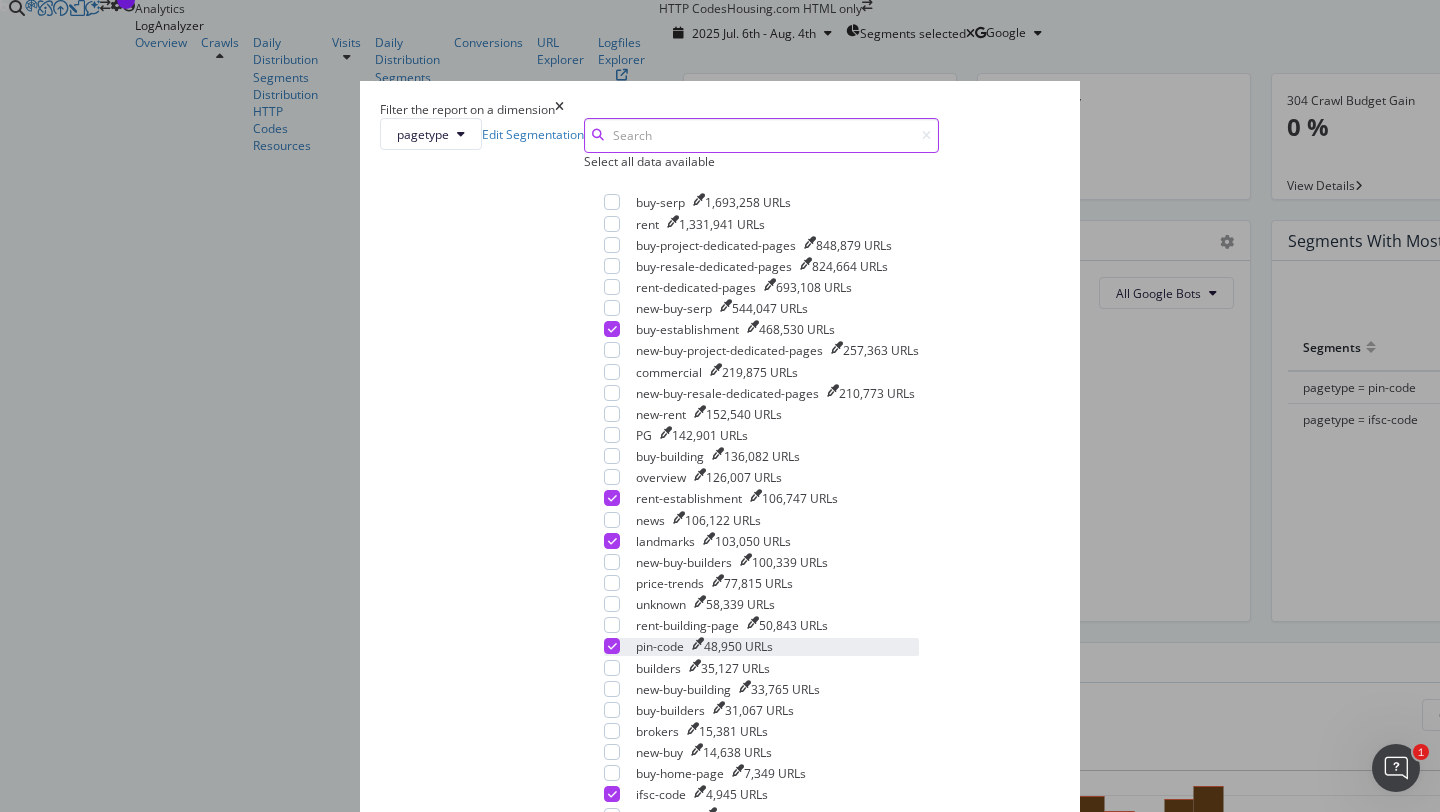 type 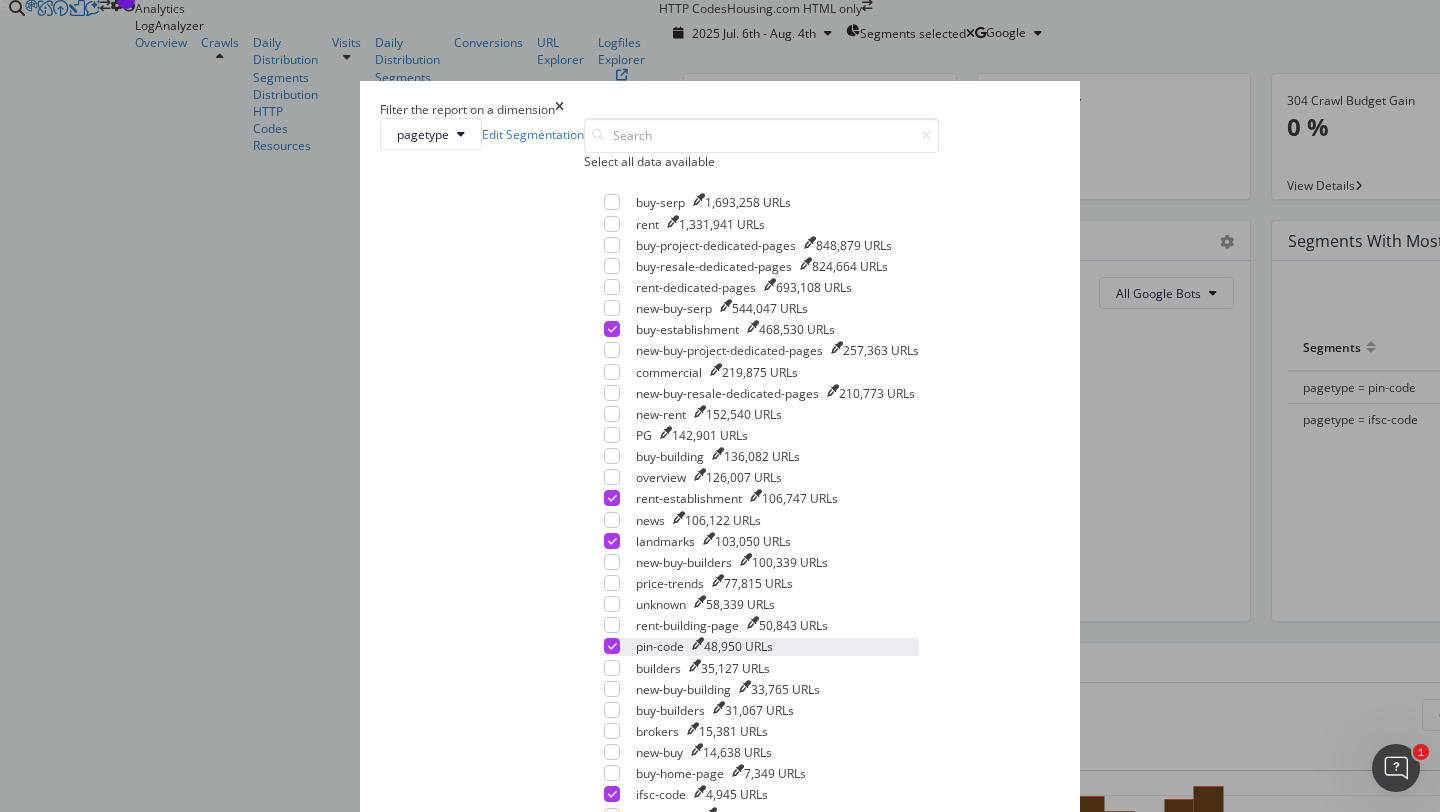 click at bounding box center [612, 646] 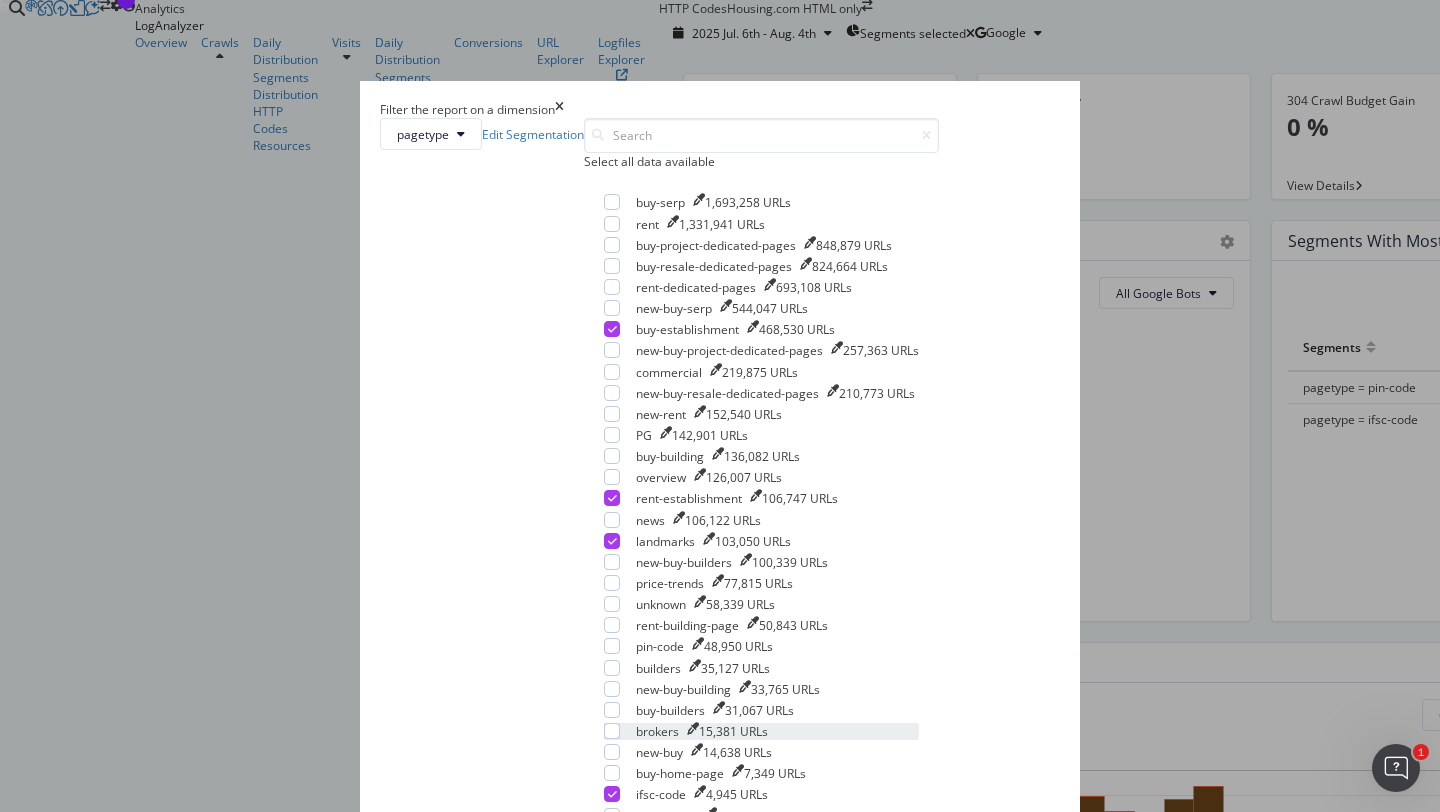 scroll, scrollTop: 300, scrollLeft: 0, axis: vertical 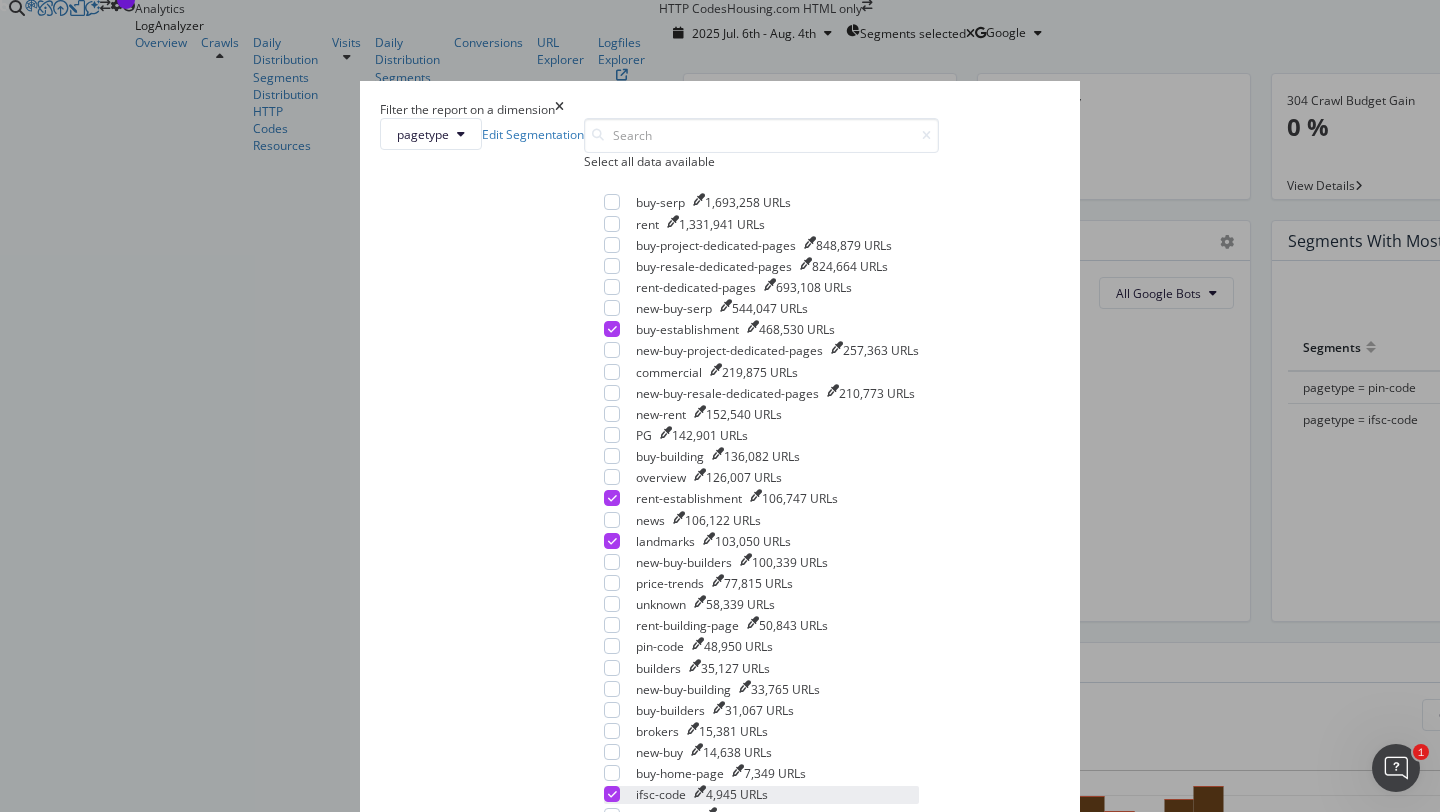 click at bounding box center (612, 794) 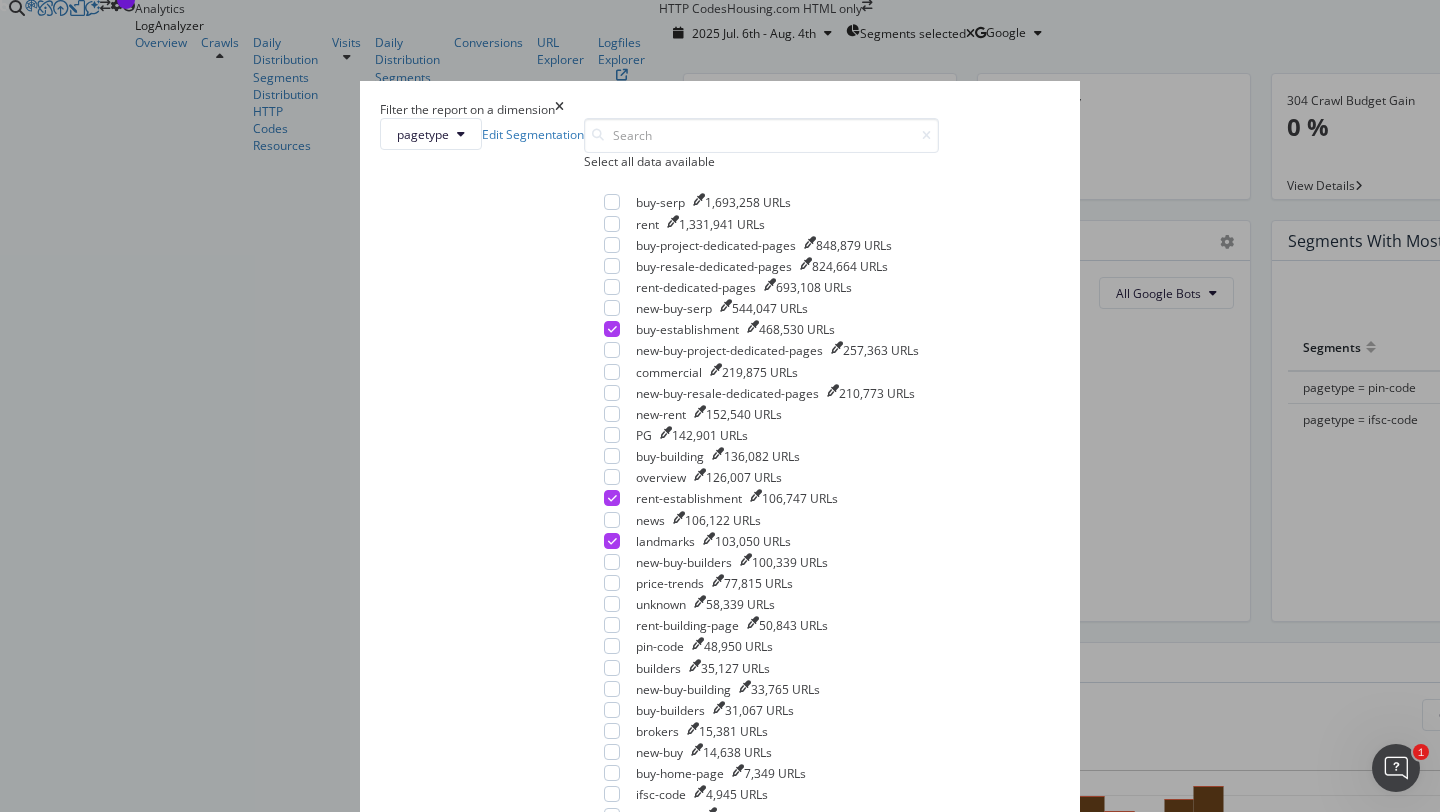 click on "Apply" at bounding box center [474, 1120] 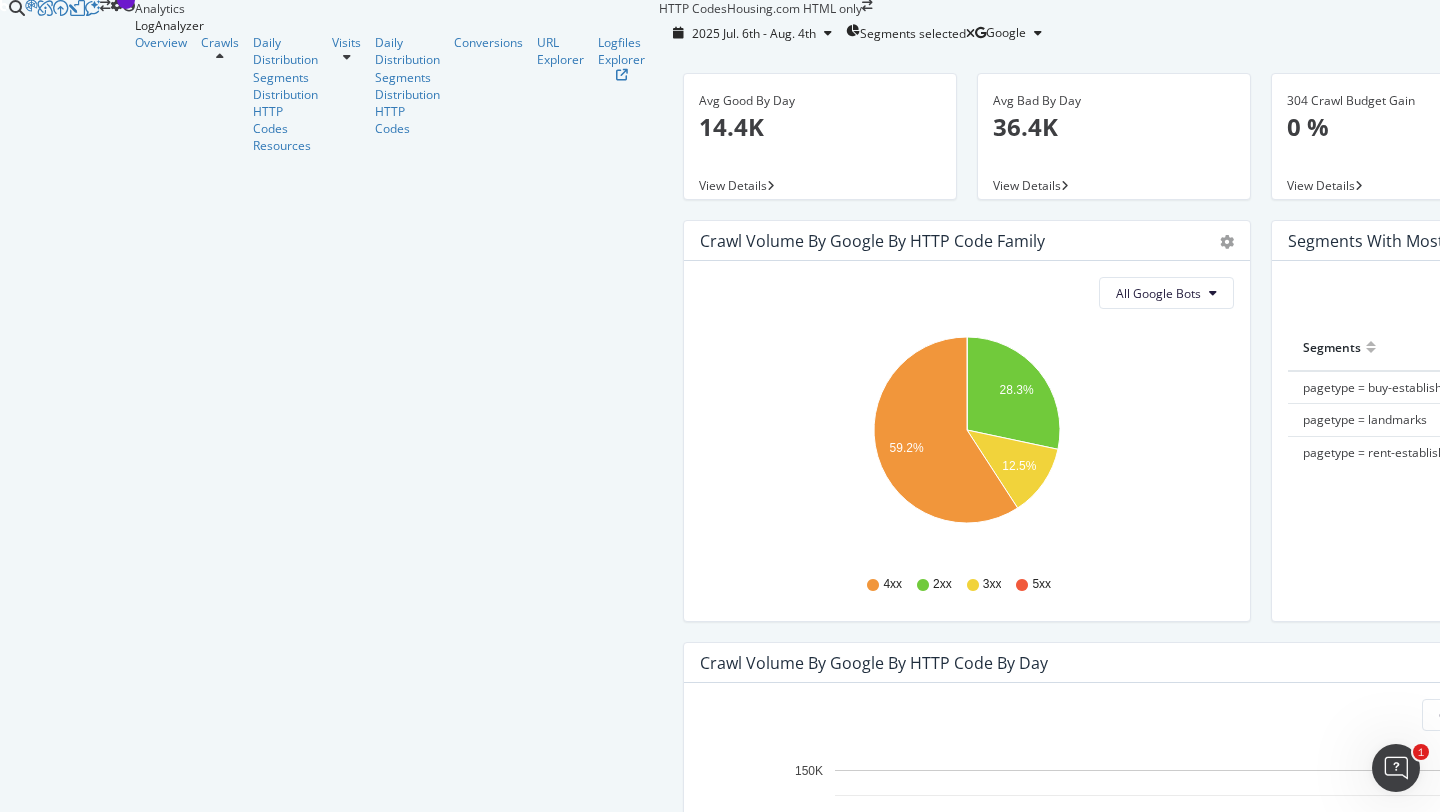 scroll, scrollTop: 827, scrollLeft: 0, axis: vertical 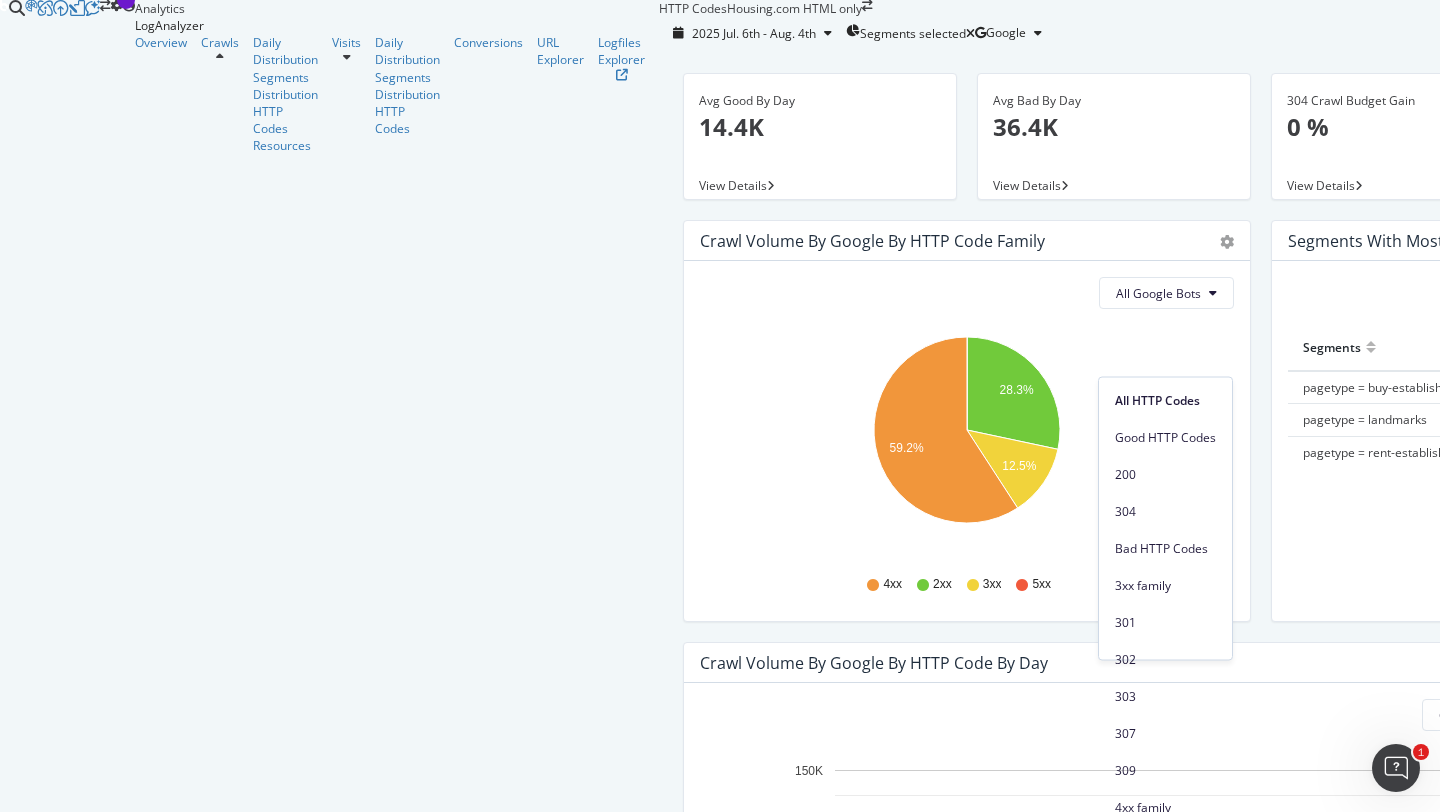 click on "410" at bounding box center (1165, 1214) 